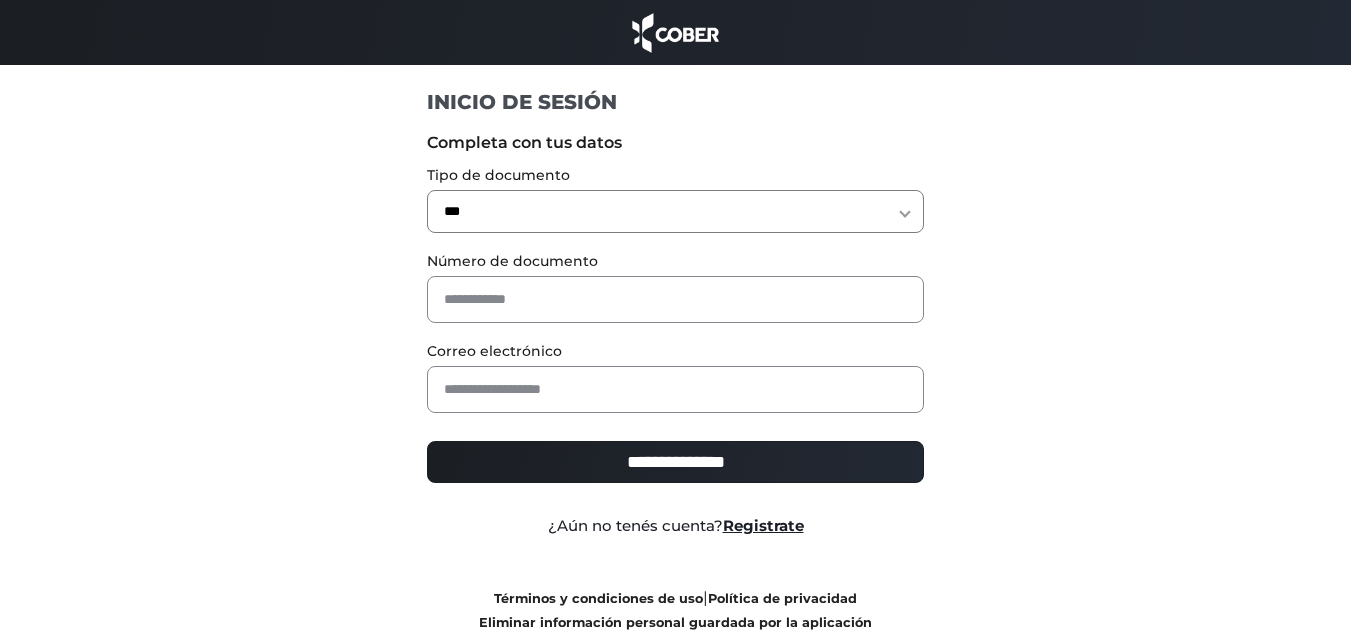 select on "***" 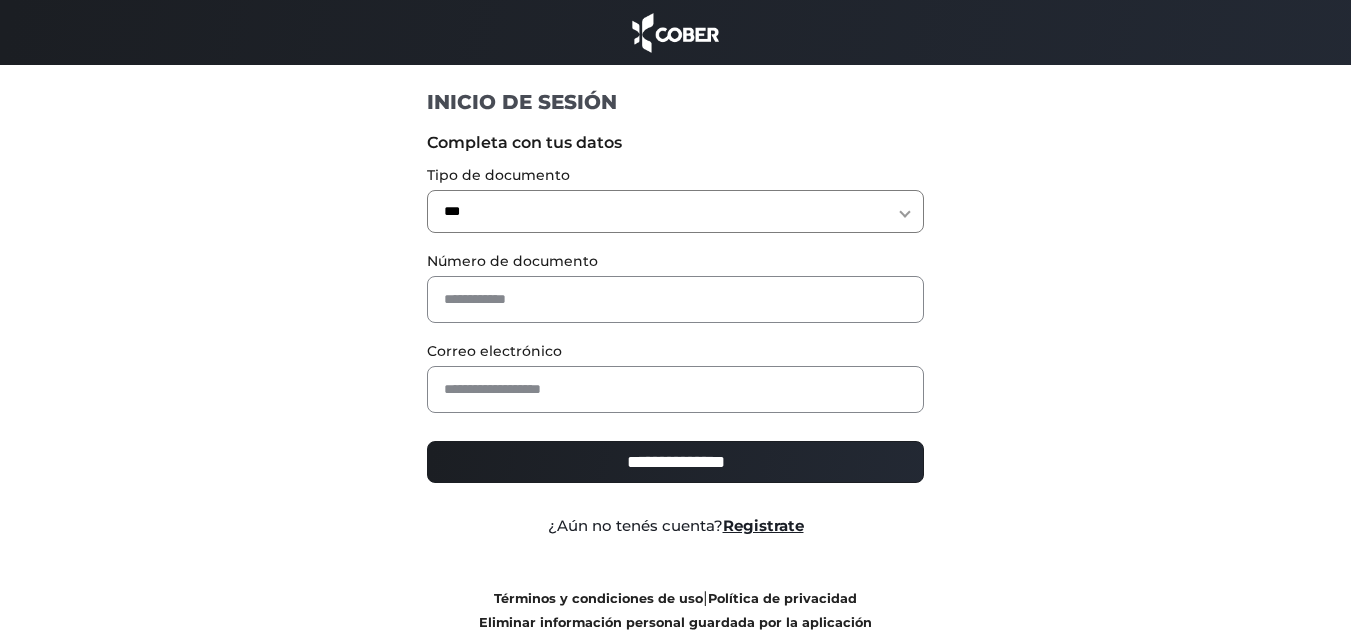scroll, scrollTop: 0, scrollLeft: 0, axis: both 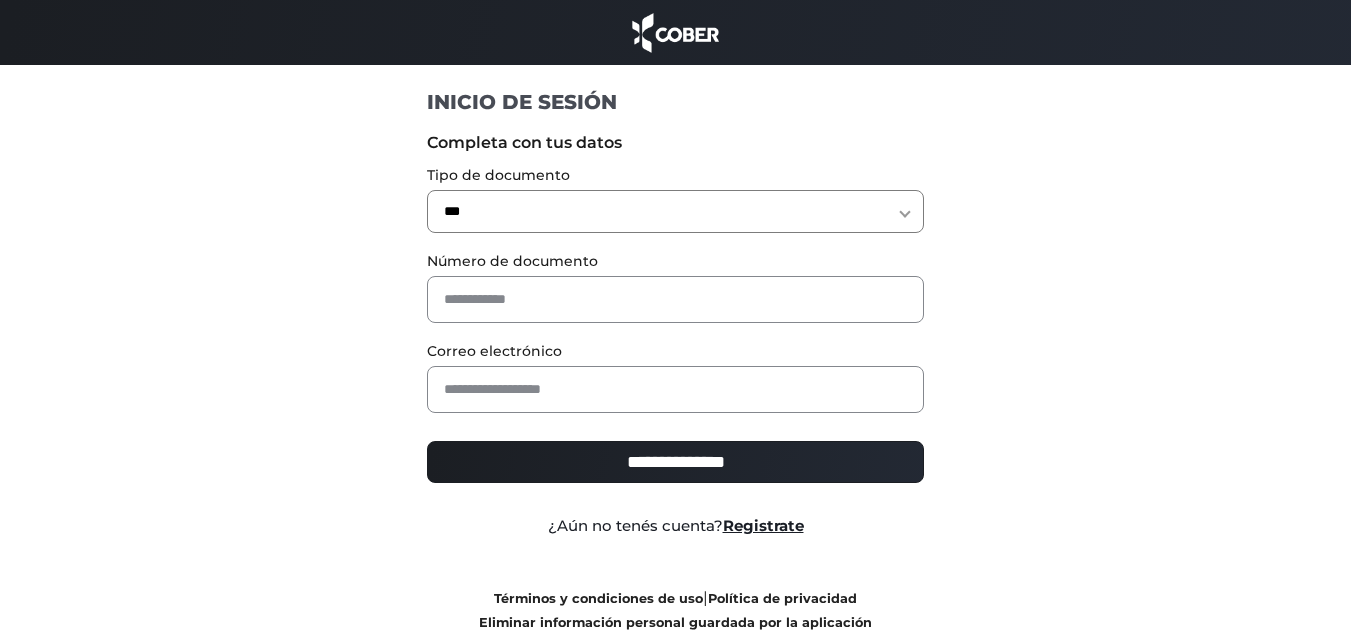 click on "**********" at bounding box center (675, 211) 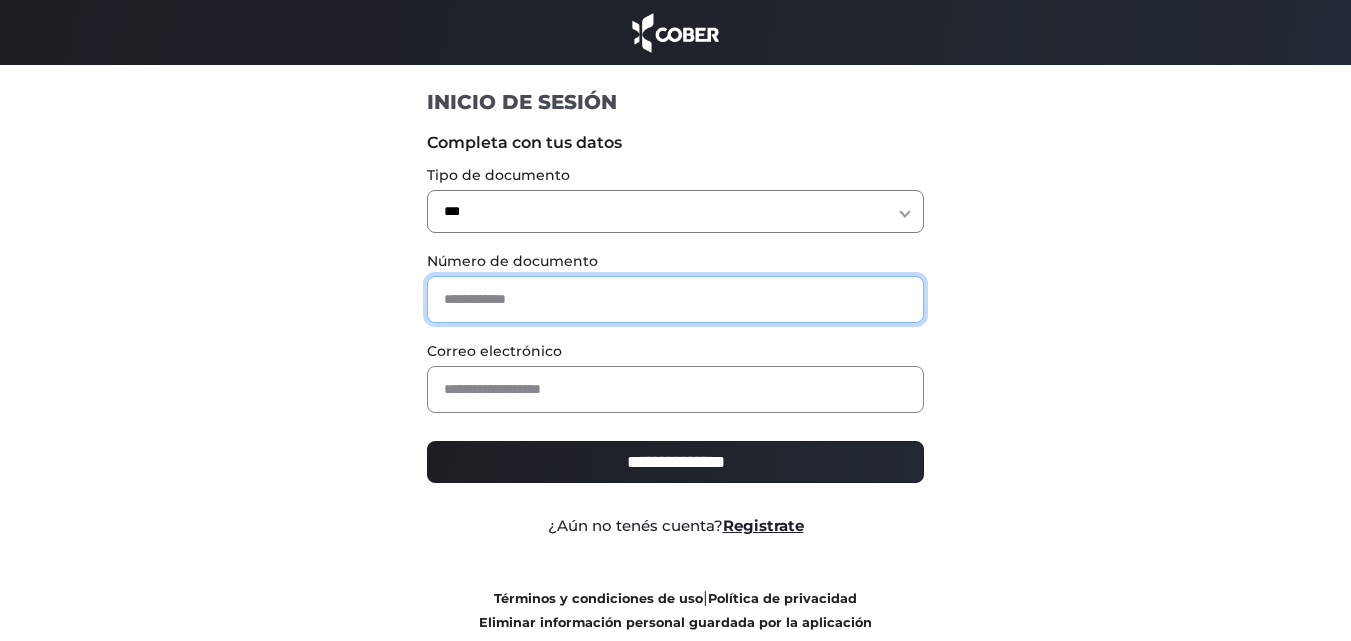 click at bounding box center [675, 299] 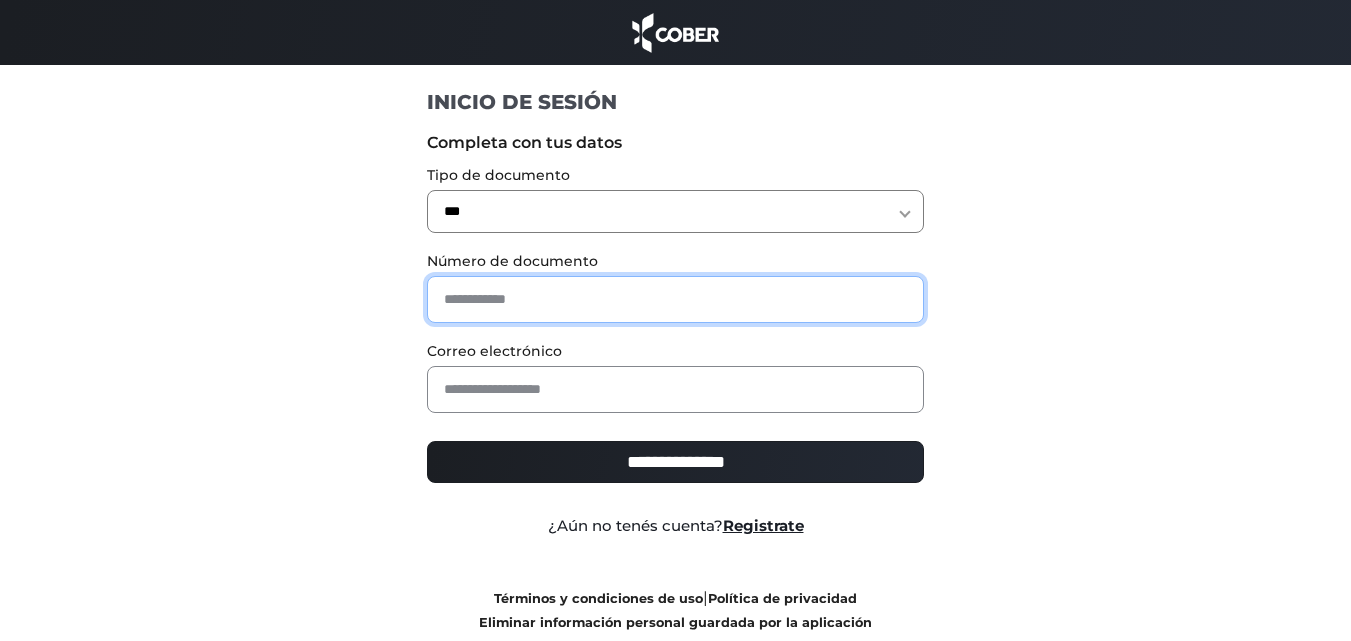 paste on "********" 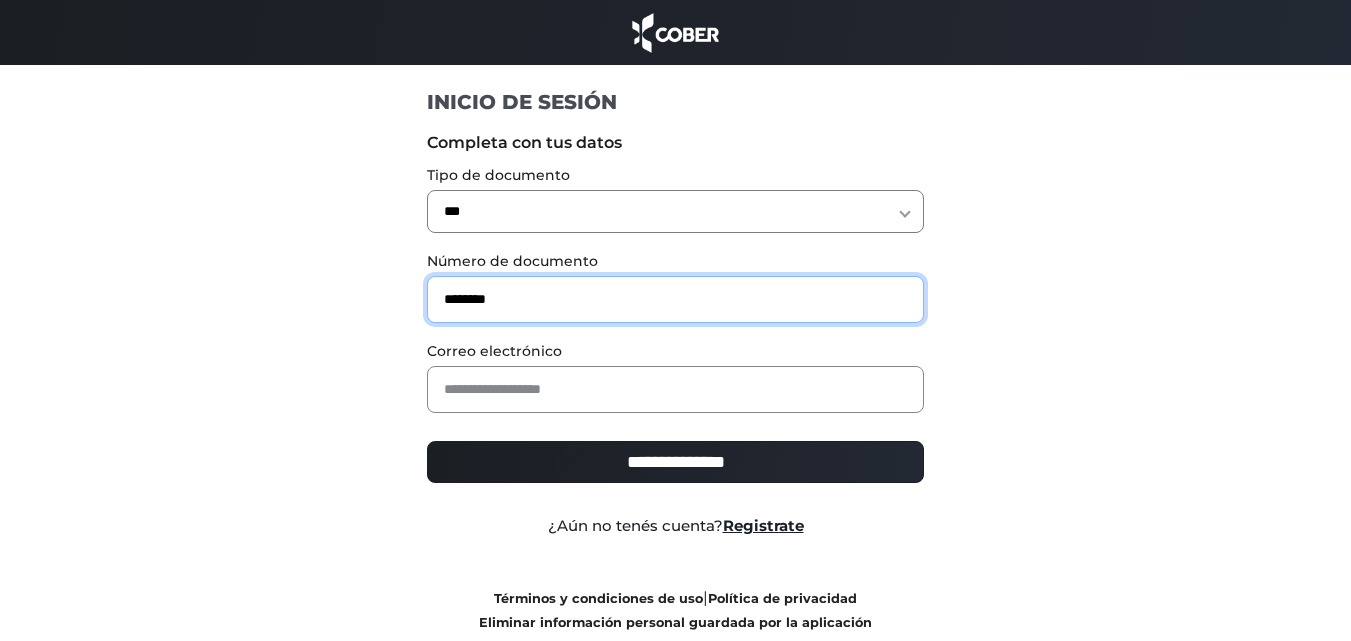 type on "********" 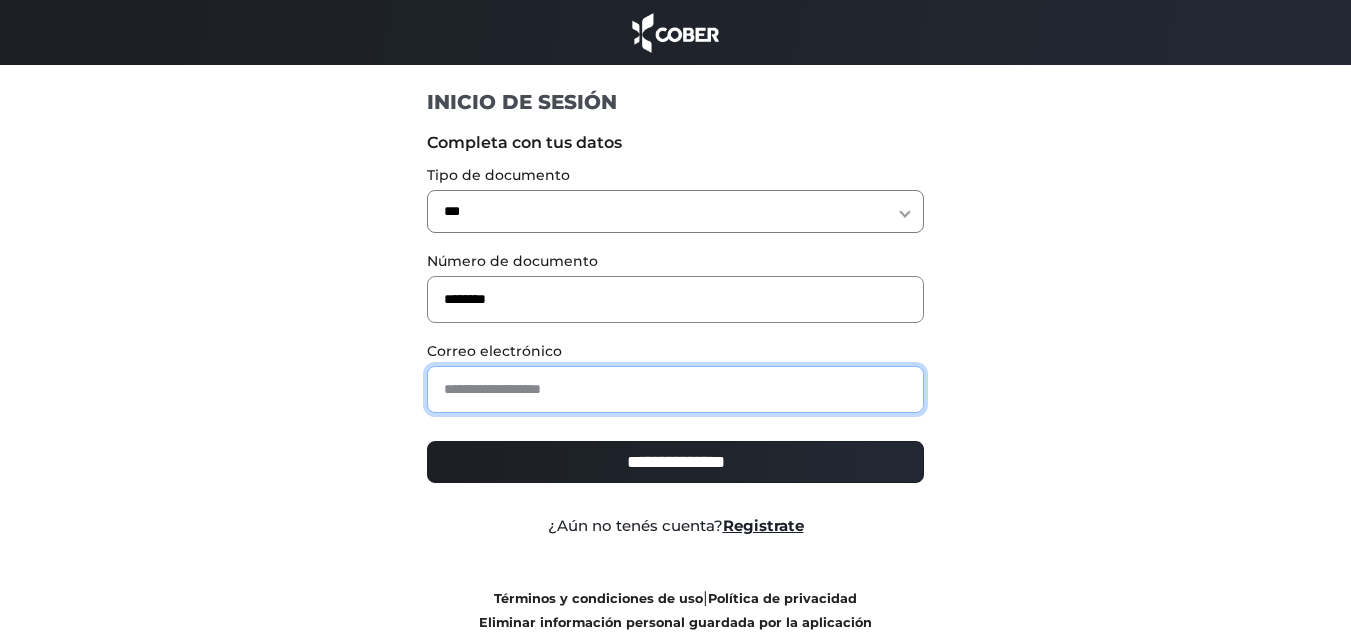 drag, startPoint x: 542, startPoint y: 385, endPoint x: 541, endPoint y: 397, distance: 12.0415945 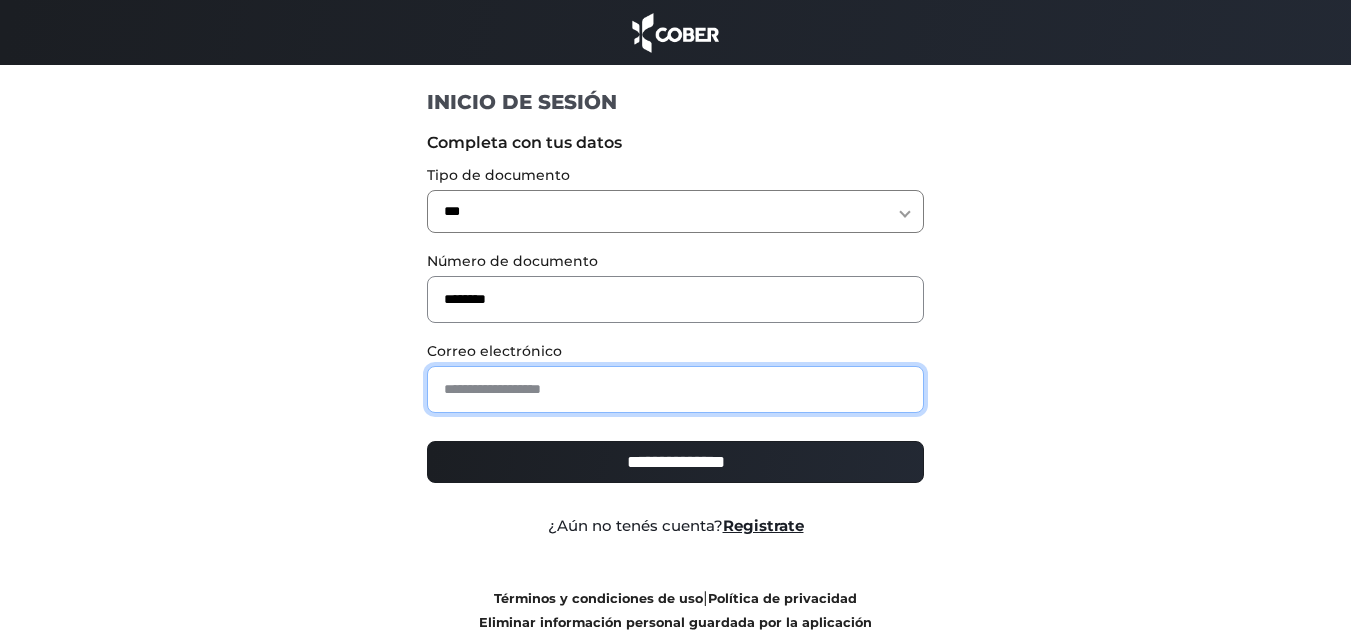 click at bounding box center (675, 389) 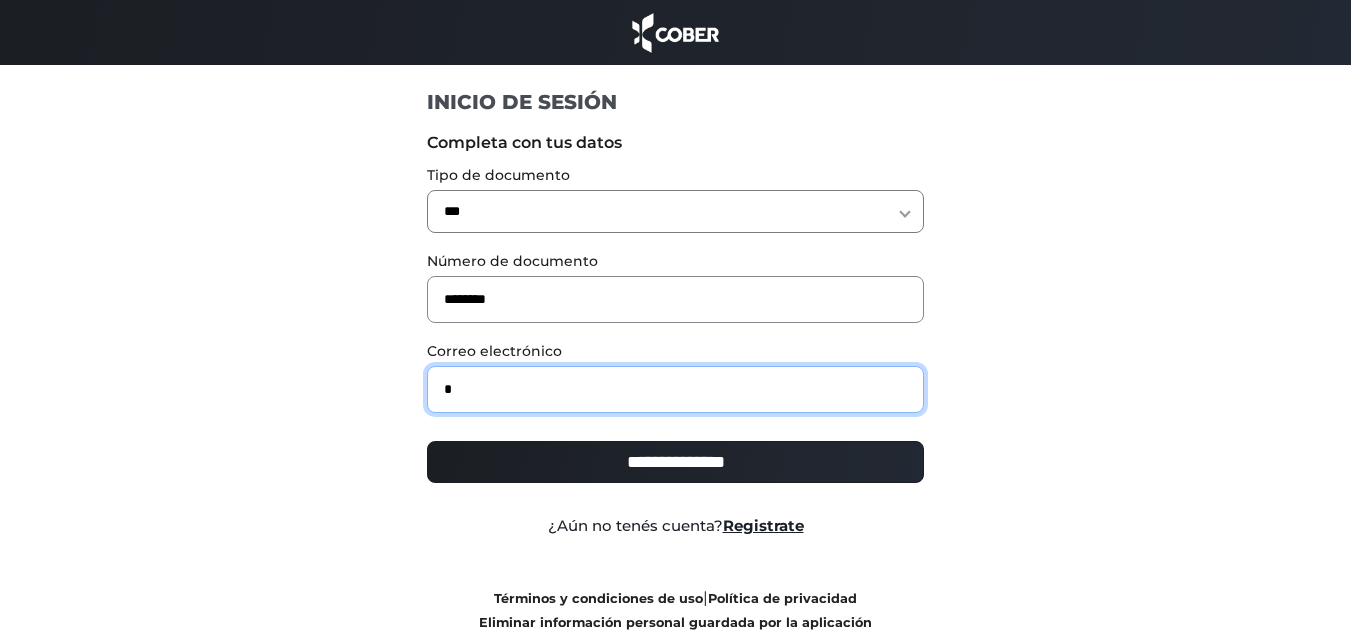 drag, startPoint x: 504, startPoint y: 395, endPoint x: 175, endPoint y: 387, distance: 329.09726 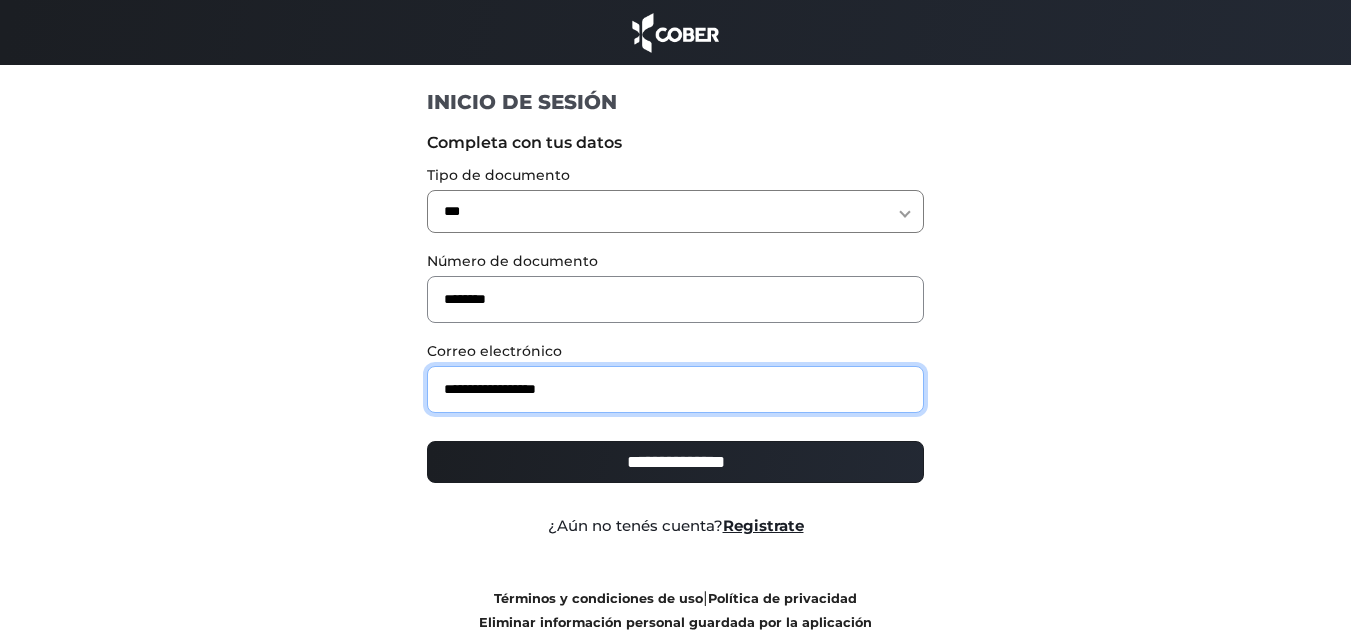 type on "**********" 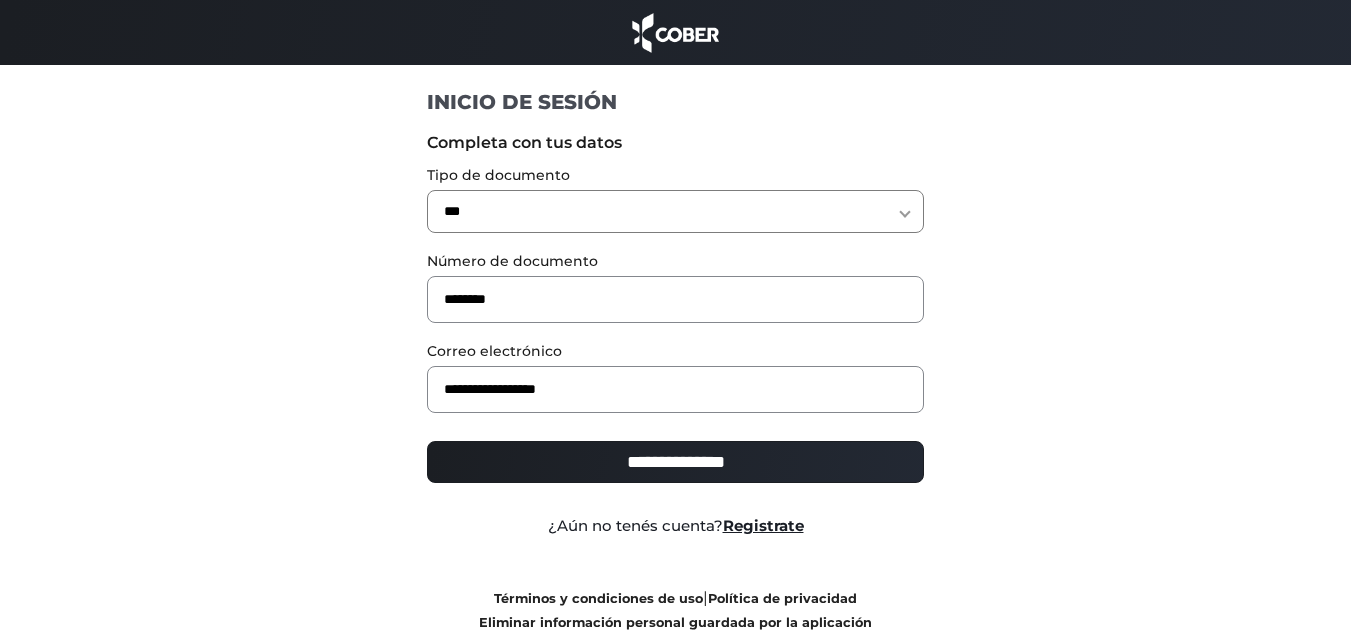 click on "**********" at bounding box center [675, 462] 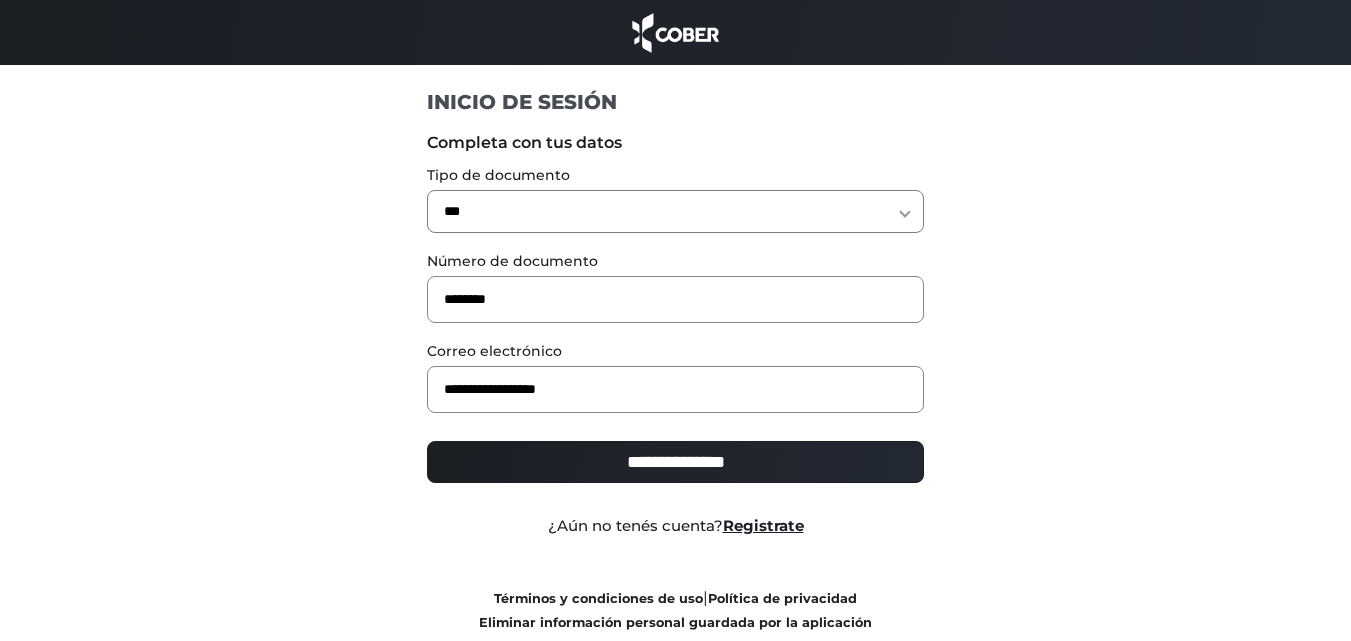 type on "**********" 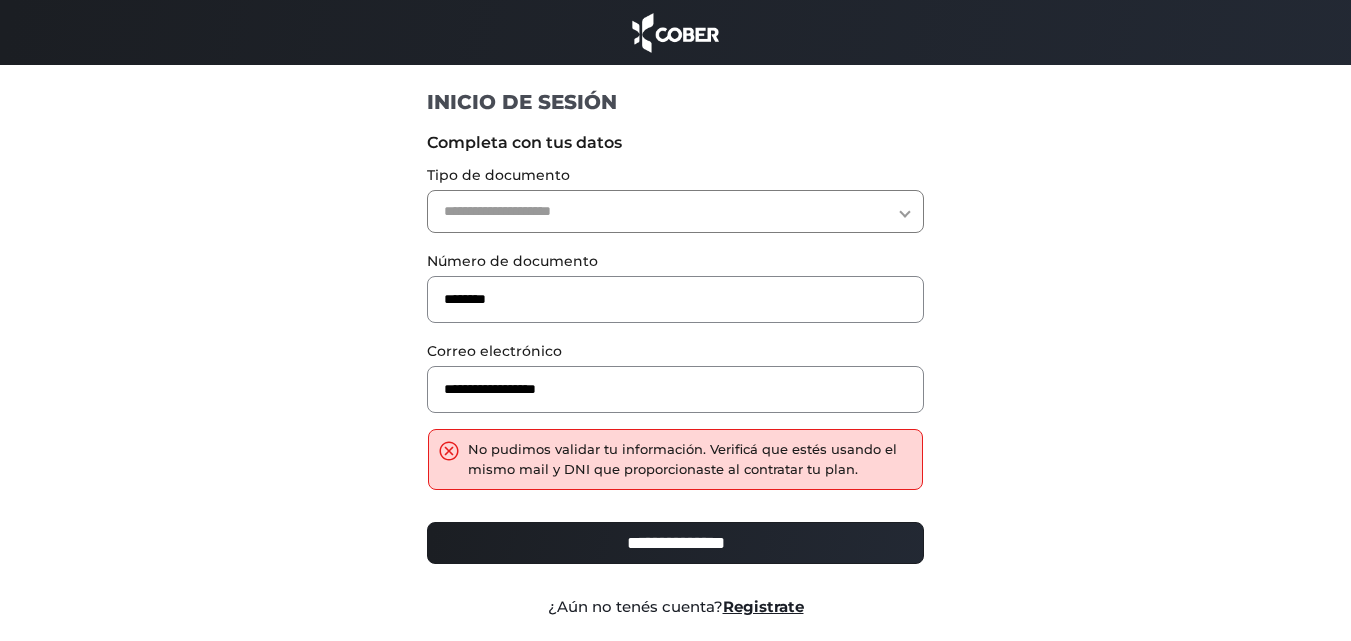 scroll, scrollTop: 0, scrollLeft: 0, axis: both 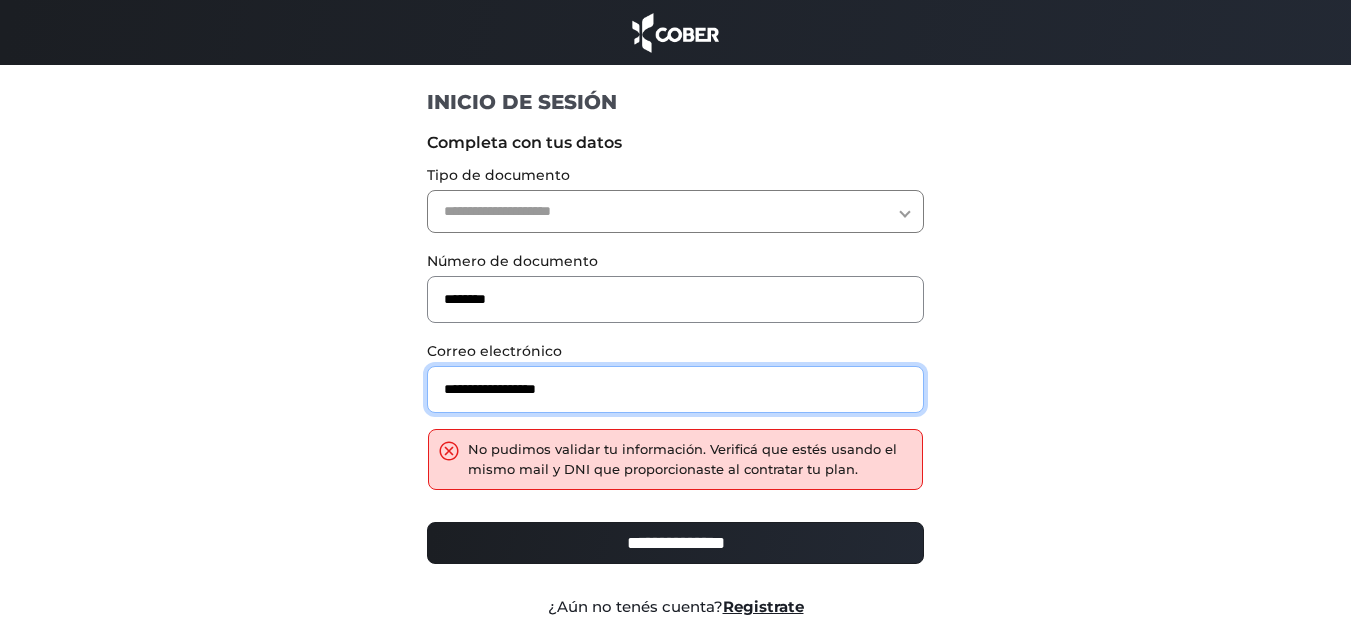 click on "**********" at bounding box center [675, 389] 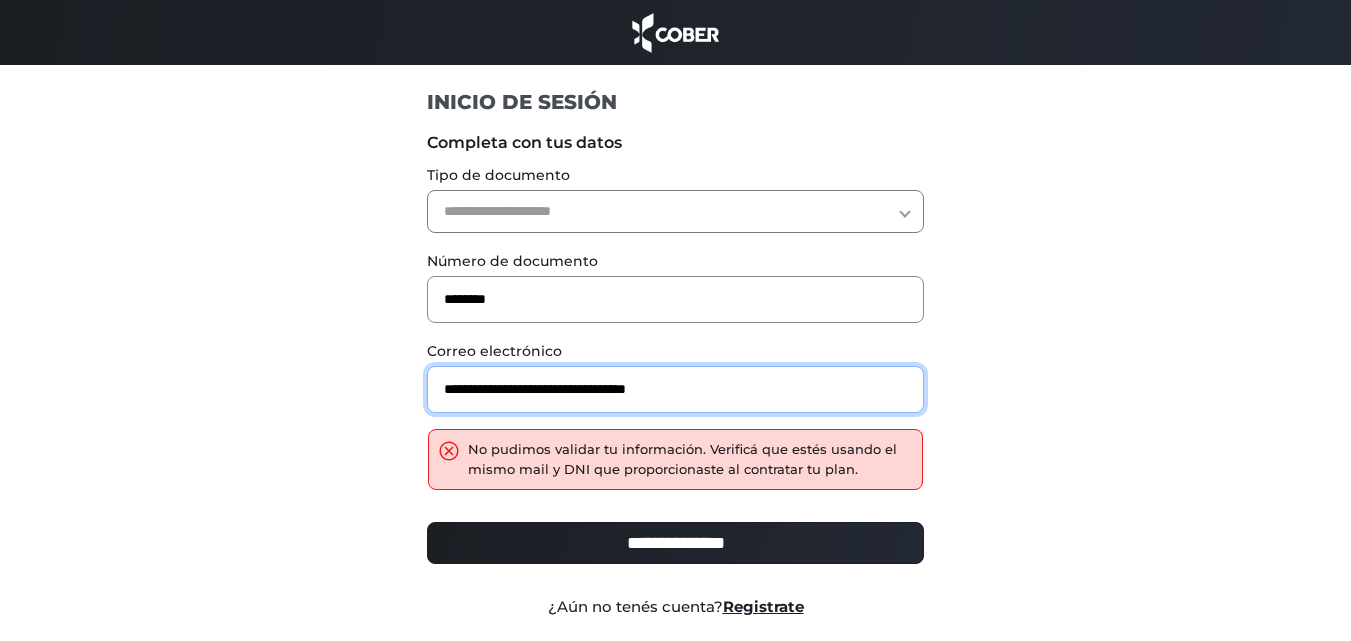 drag, startPoint x: 823, startPoint y: 387, endPoint x: 190, endPoint y: 384, distance: 633.0071 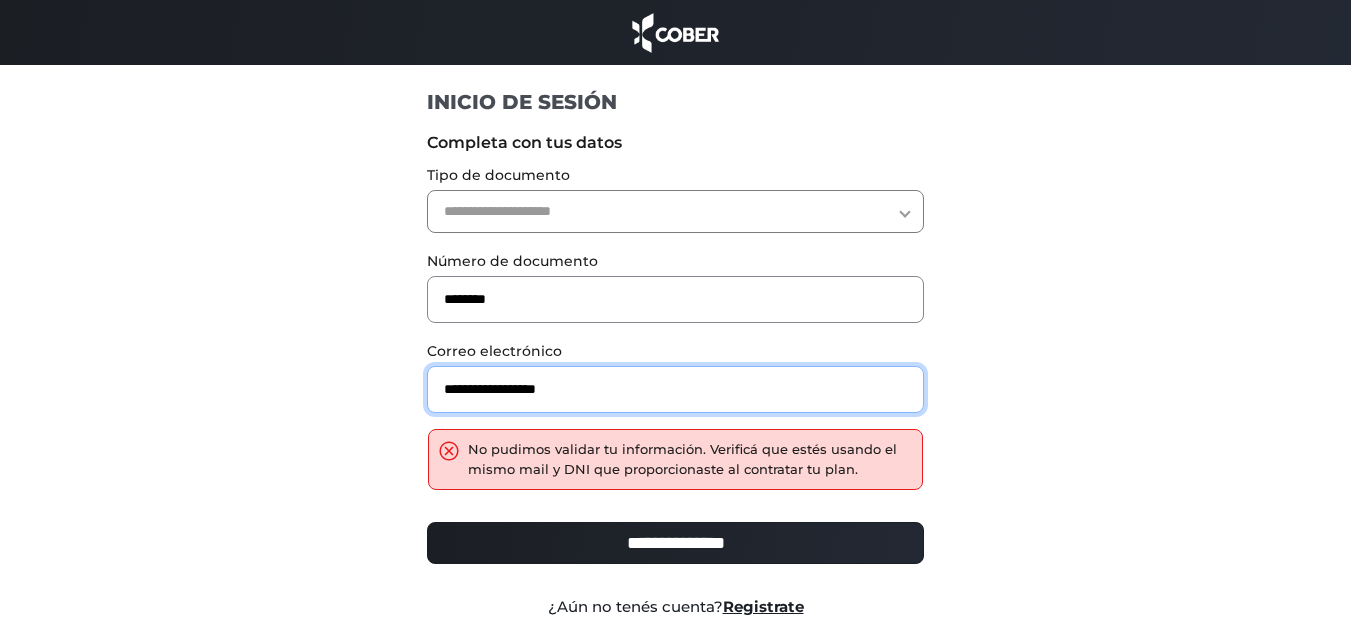 type on "**********" 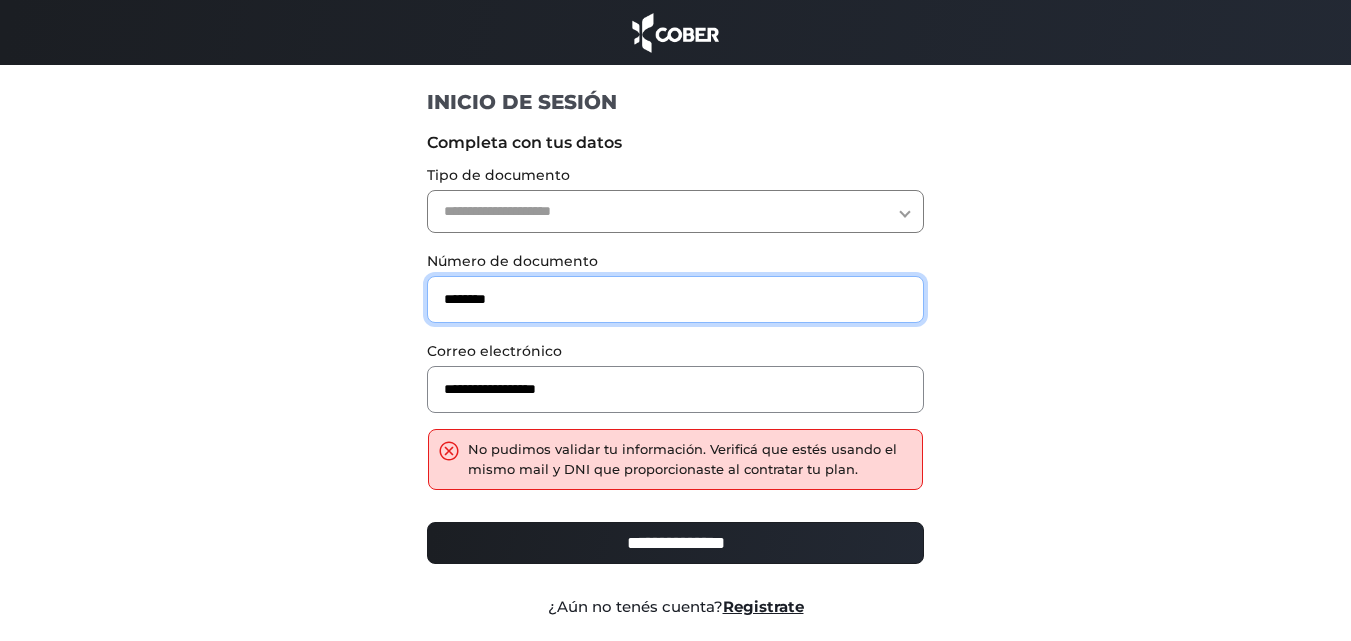 drag, startPoint x: 552, startPoint y: 306, endPoint x: 220, endPoint y: 232, distance: 340.14703 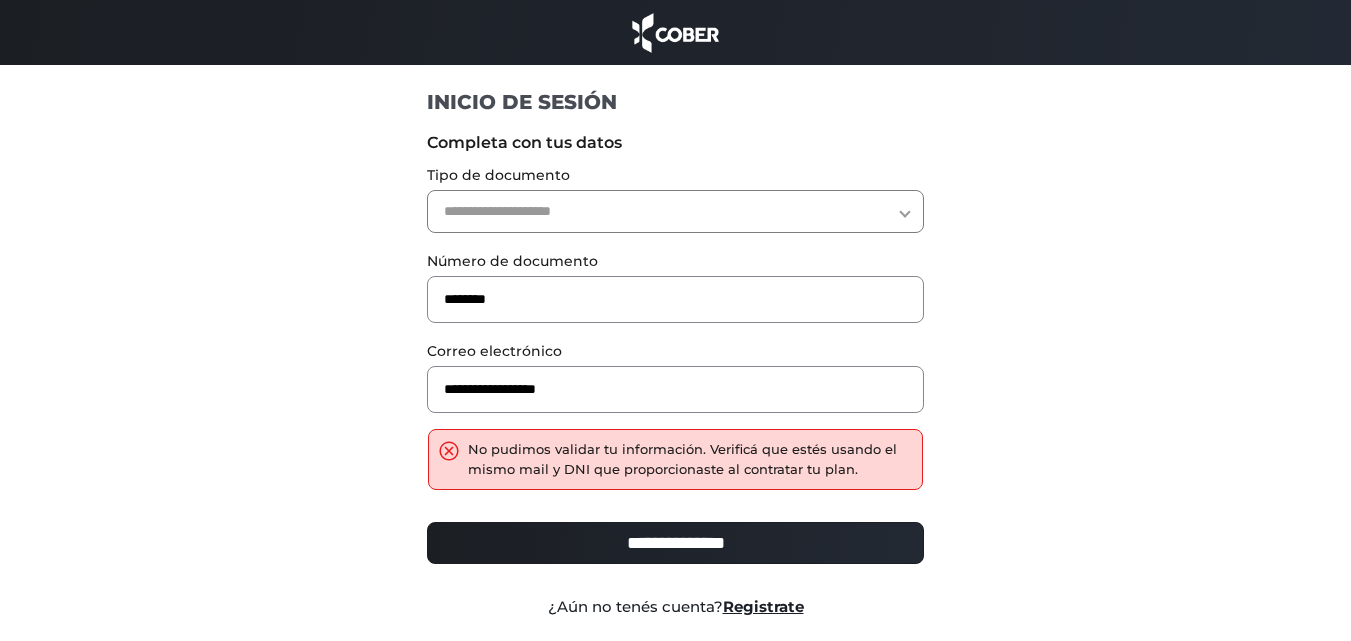 click on "**********" at bounding box center (675, 211) 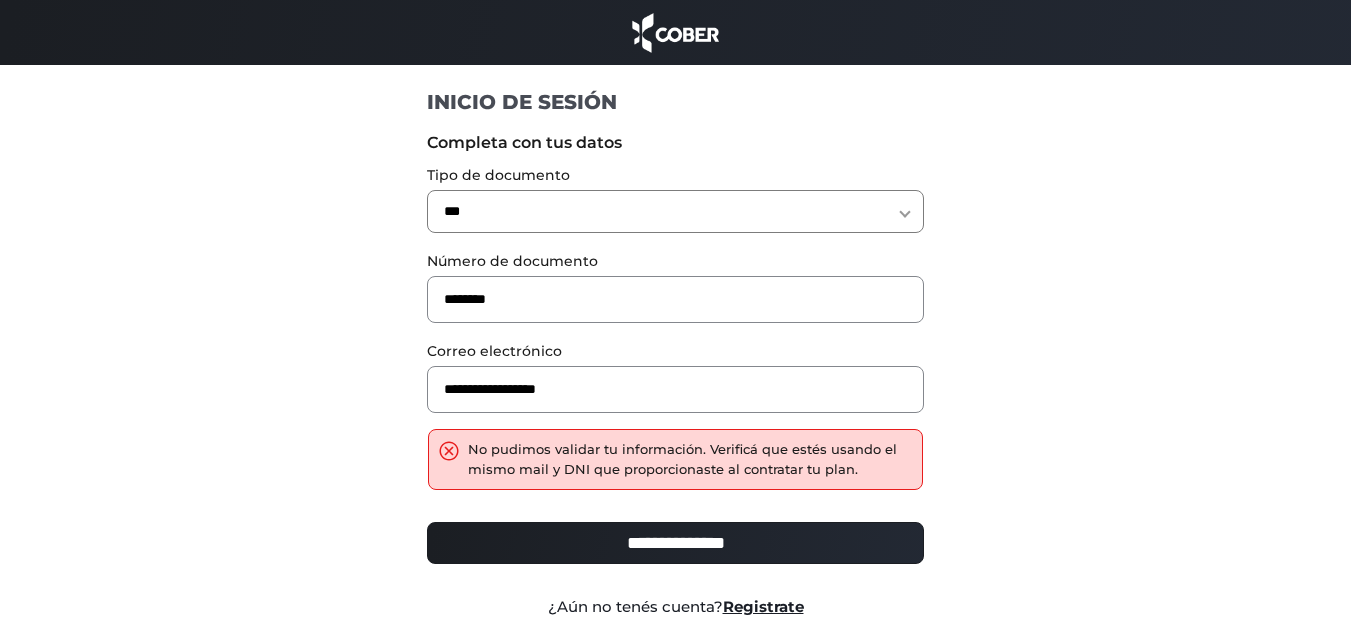 click on "**********" at bounding box center (675, 211) 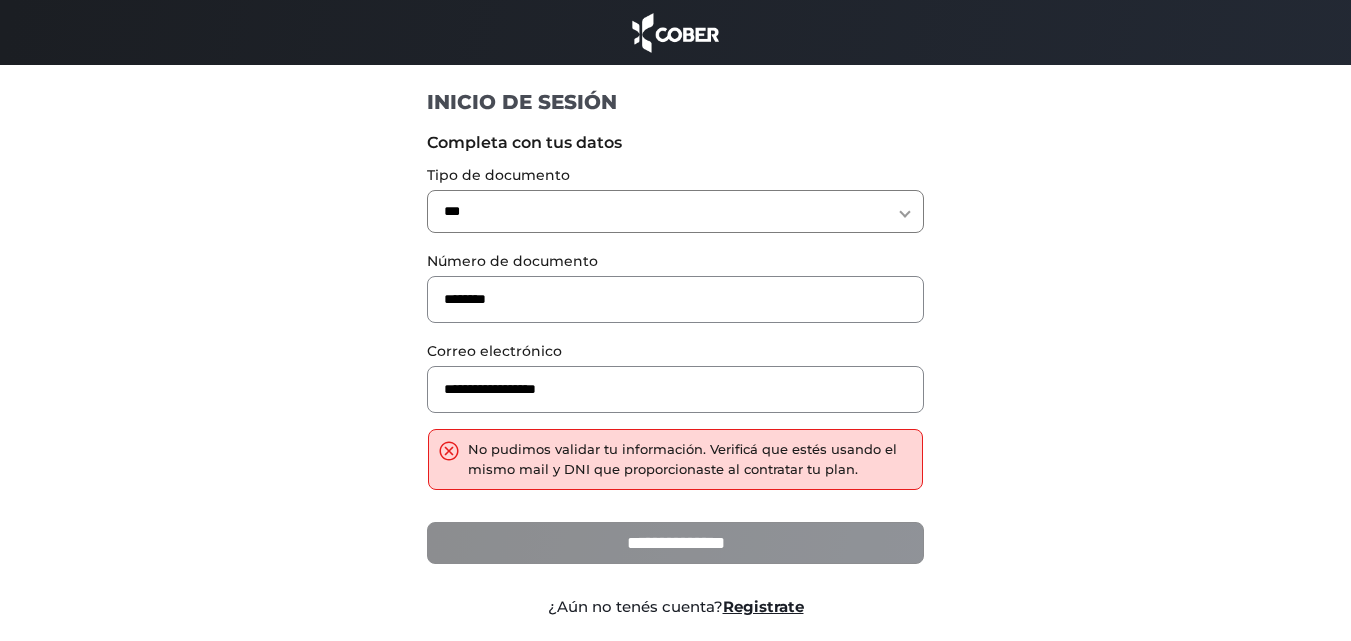 click on "**********" at bounding box center [675, 543] 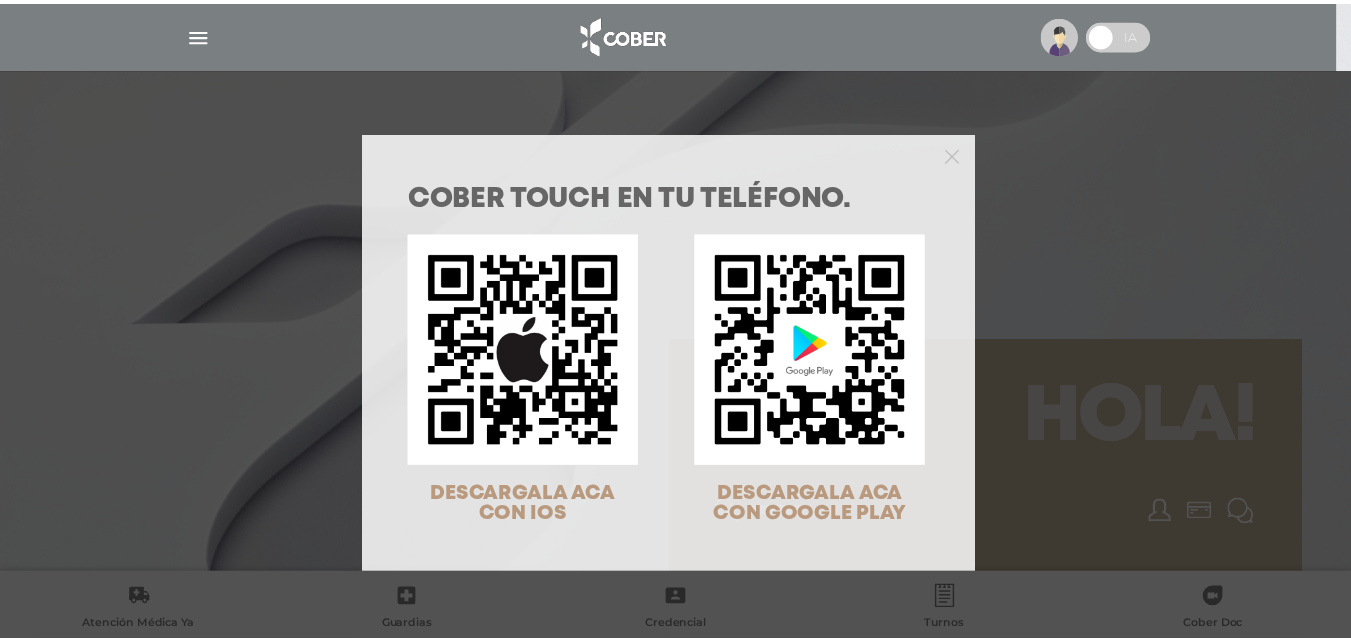 scroll, scrollTop: 0, scrollLeft: 0, axis: both 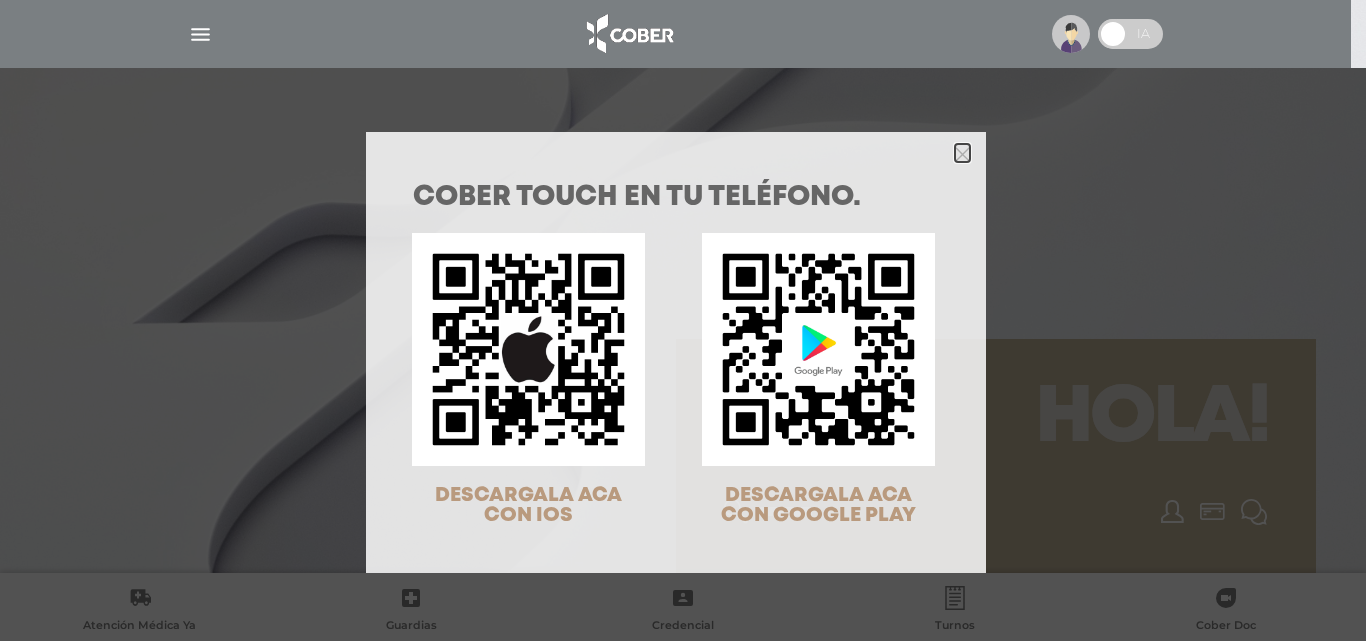 click 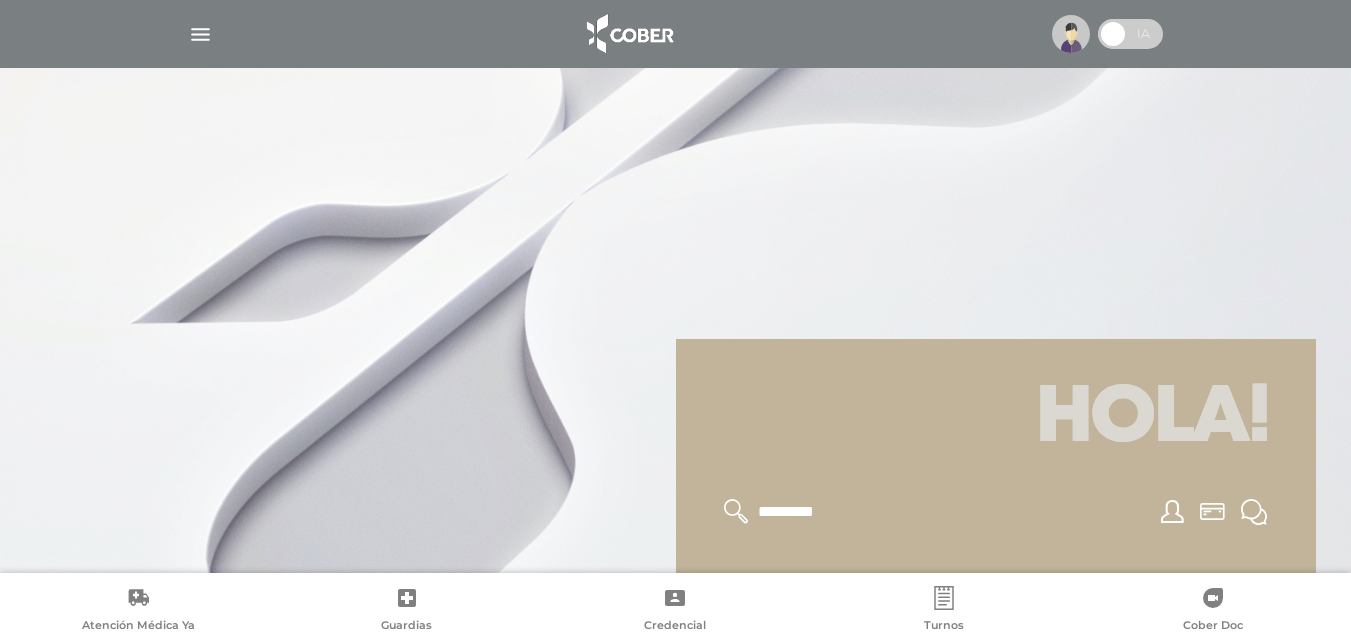 click at bounding box center [676, 34] 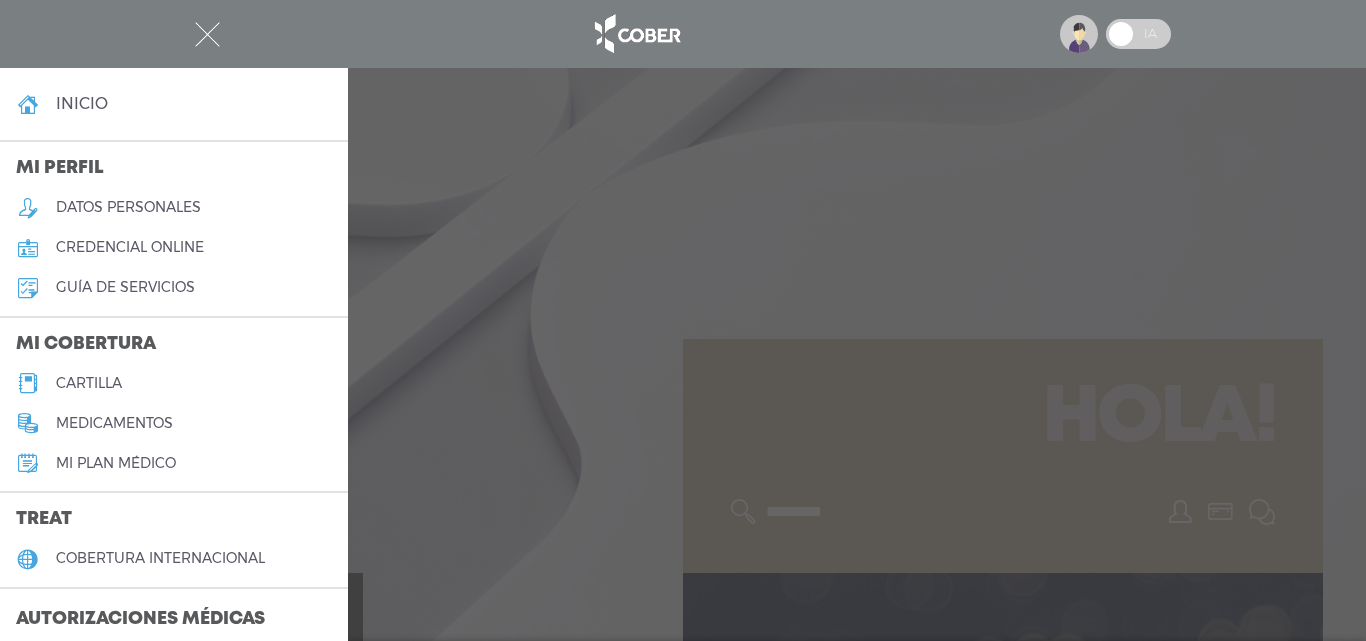 click on "cartilla" at bounding box center (89, 383) 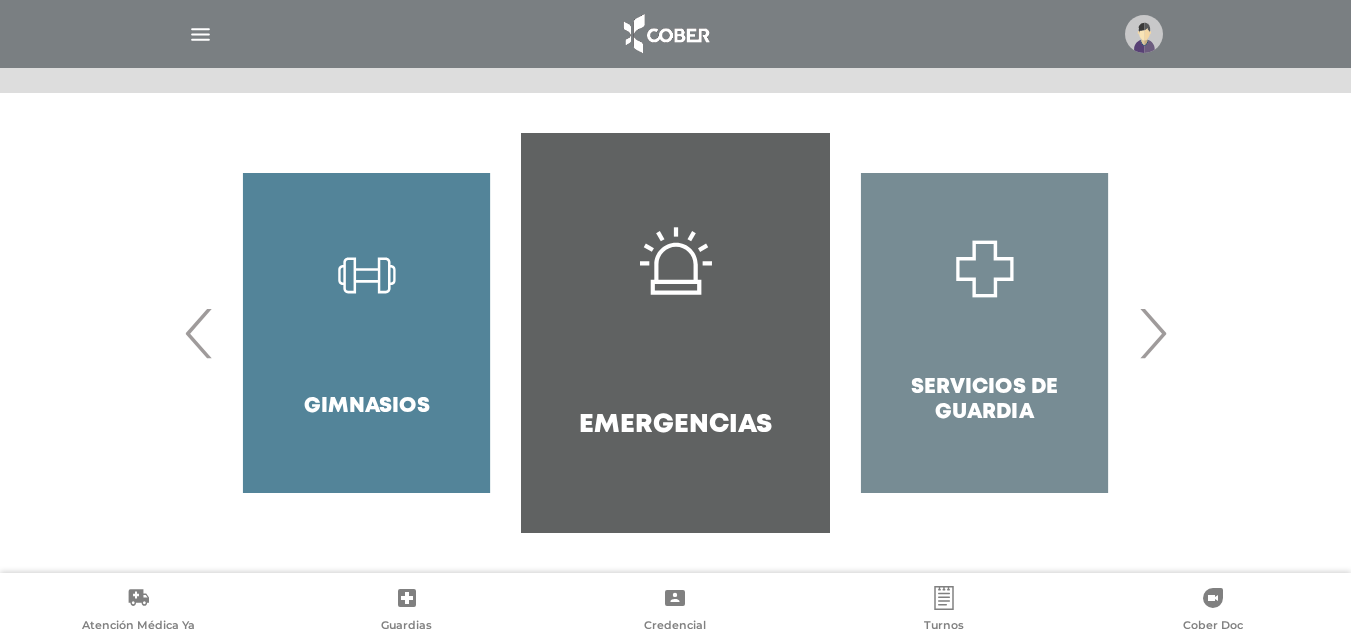 scroll, scrollTop: 386, scrollLeft: 0, axis: vertical 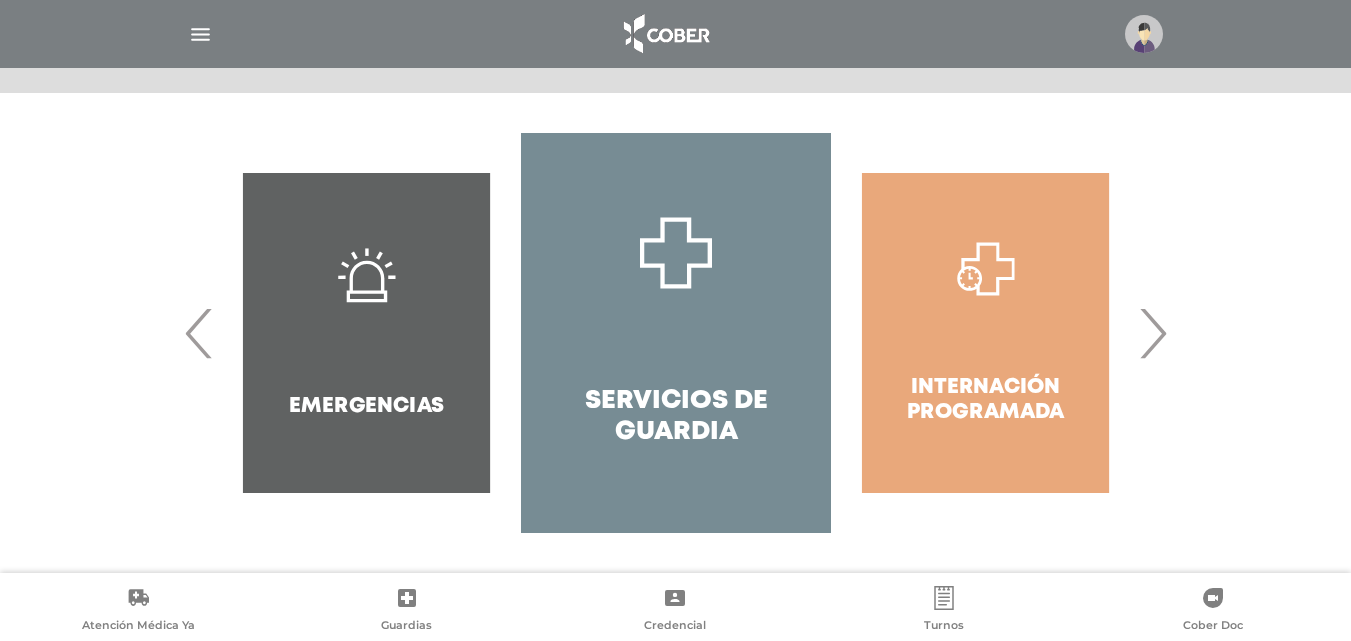 click on "›" at bounding box center (1152, 333) 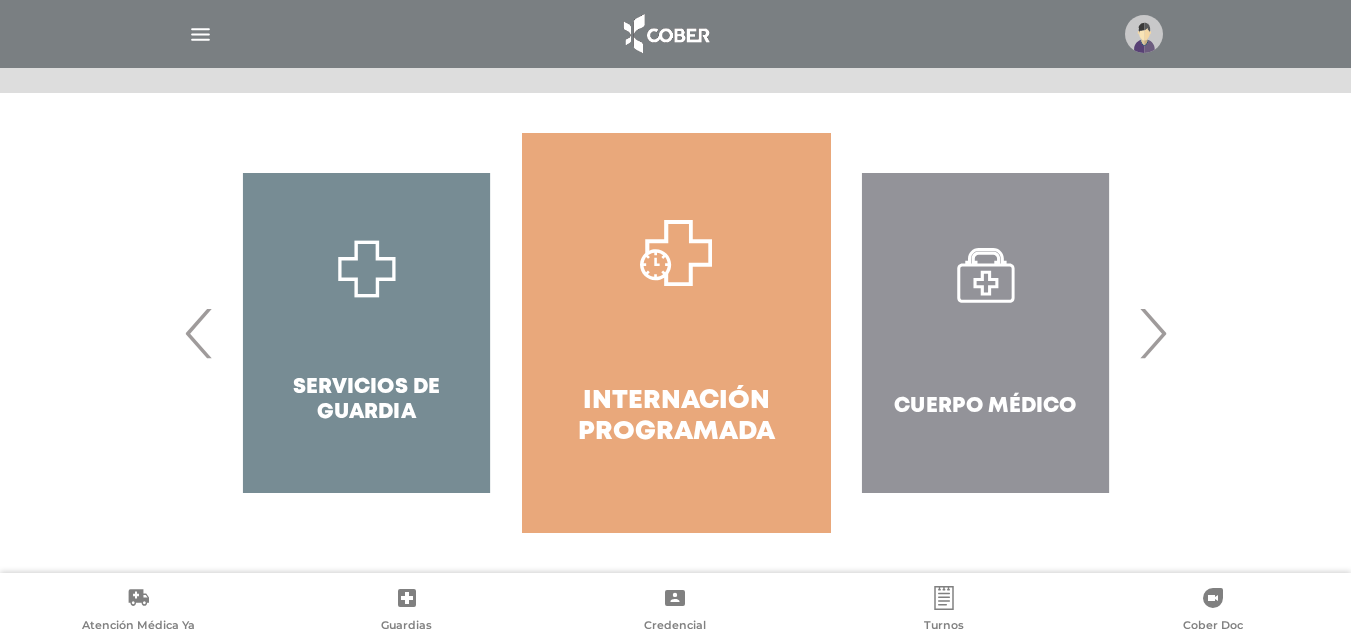 click on "›" at bounding box center [1152, 333] 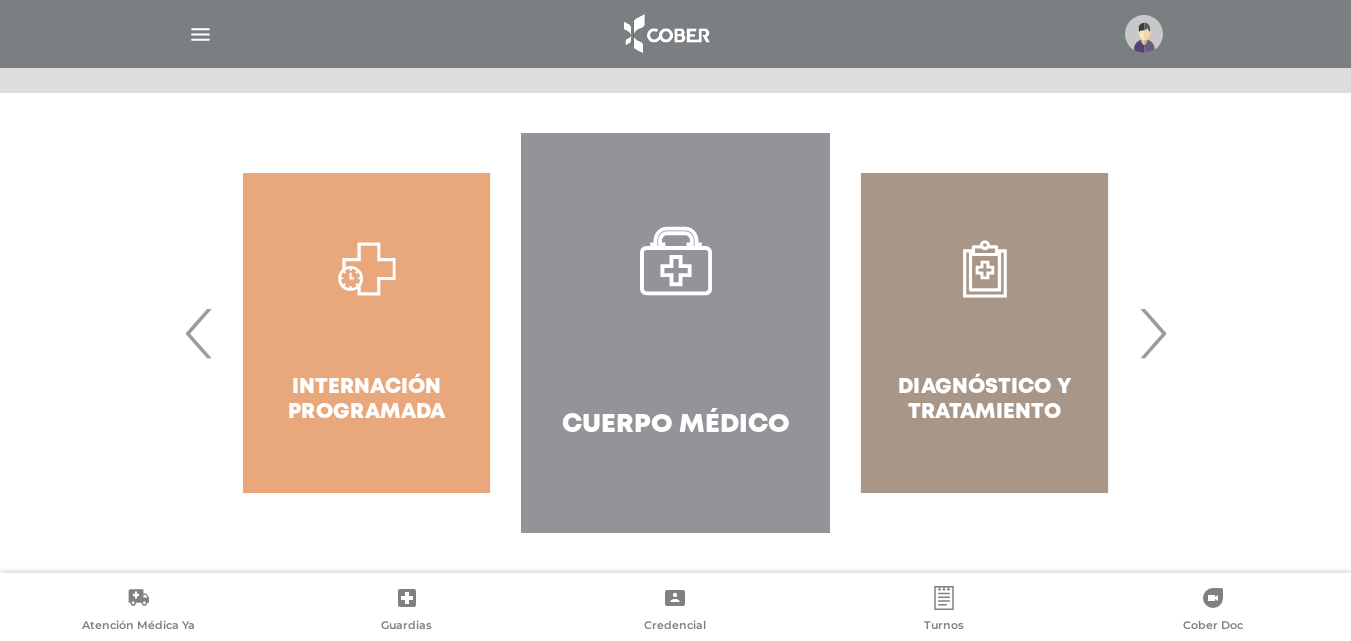 click on "›" at bounding box center (1152, 333) 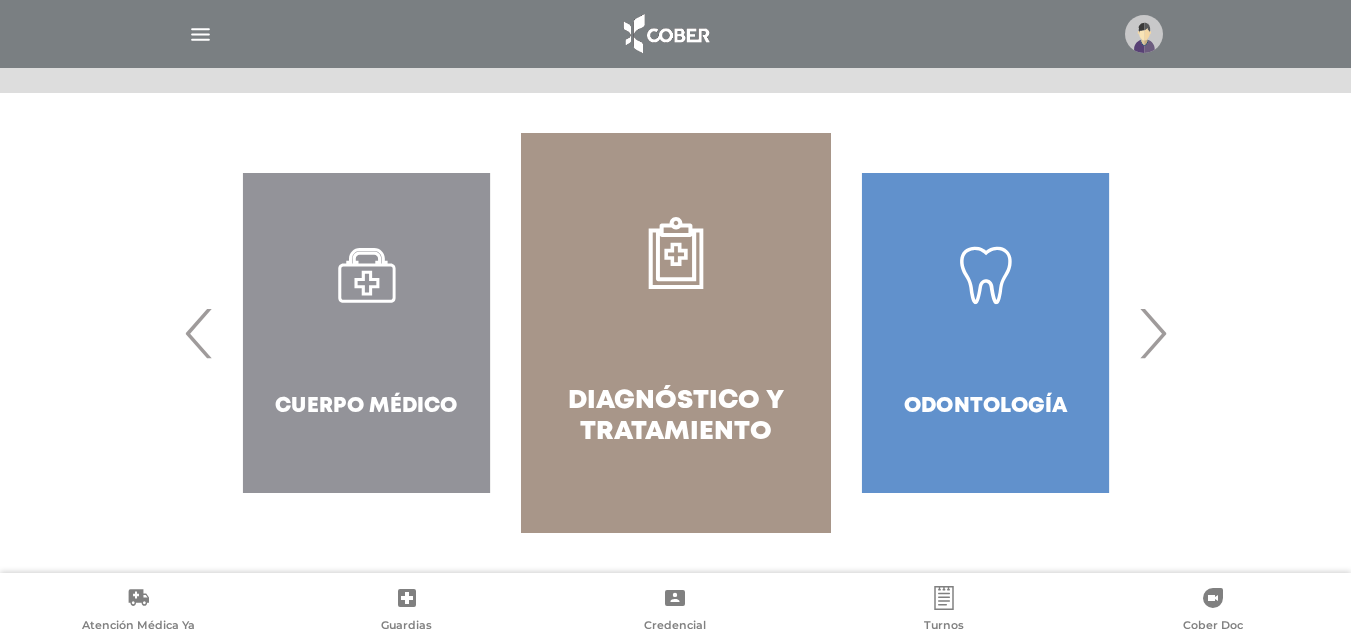 click on "›" at bounding box center [1152, 333] 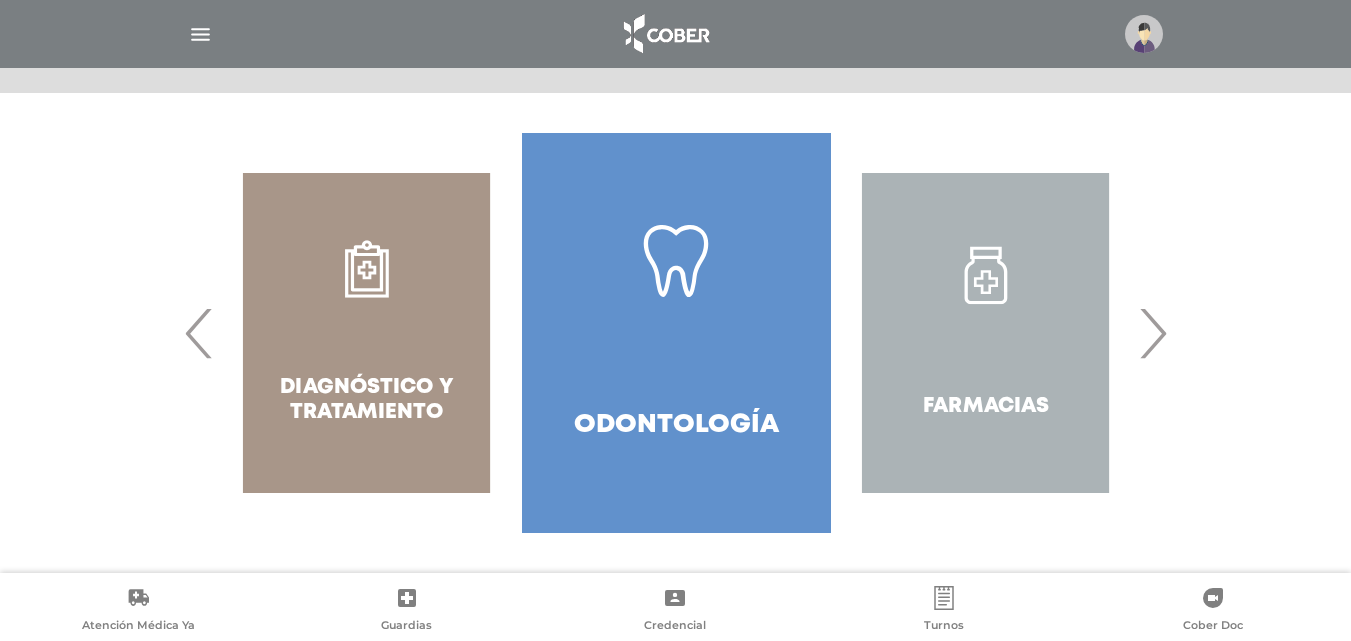 click on "›" at bounding box center [1152, 333] 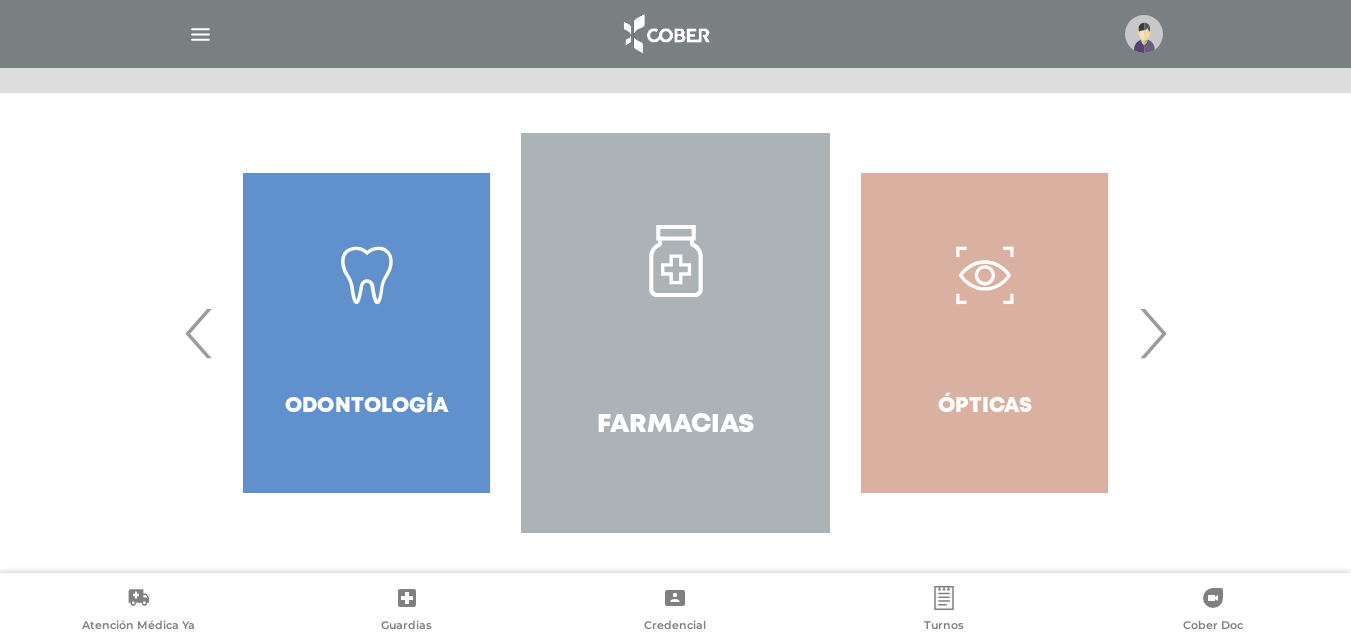 click on "Farmacias" at bounding box center (675, 333) 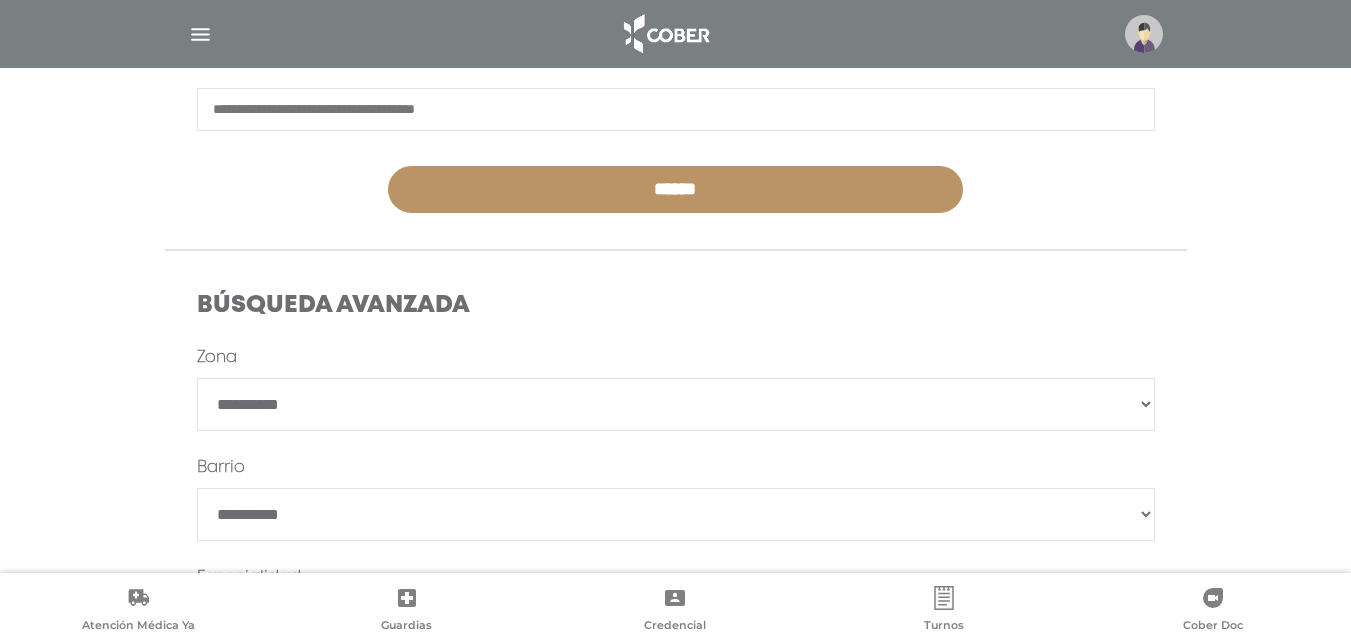 scroll, scrollTop: 610, scrollLeft: 0, axis: vertical 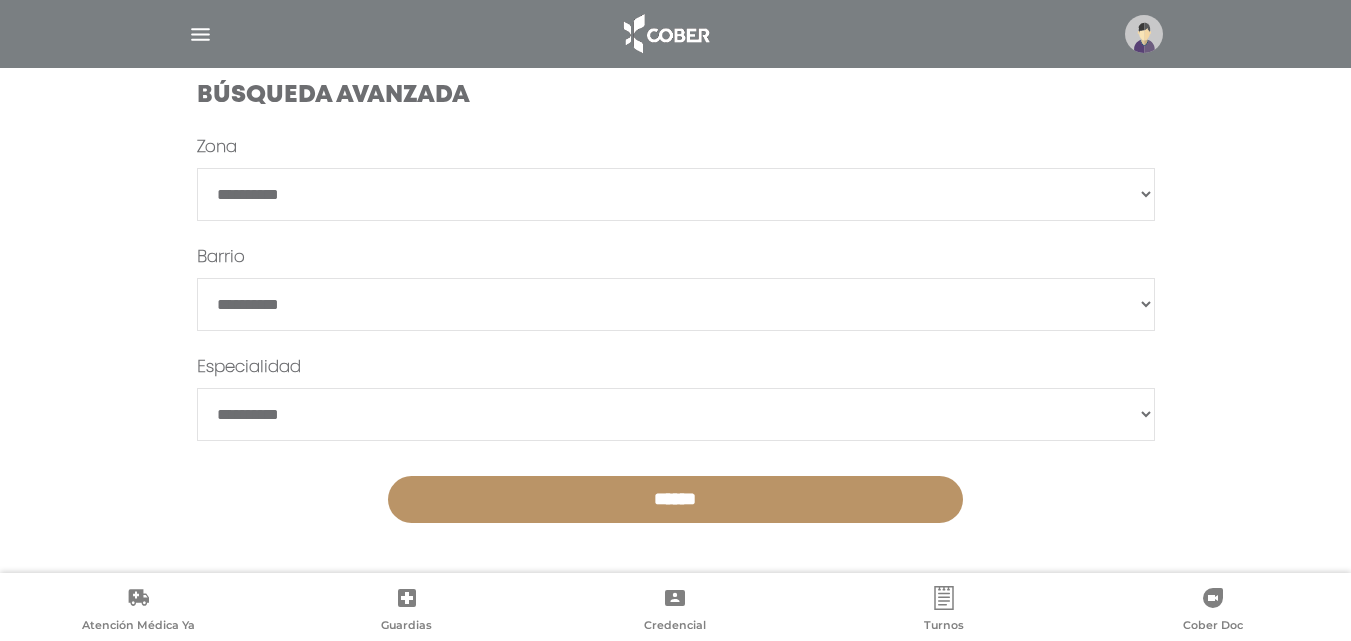 click on "**********" at bounding box center [676, 414] 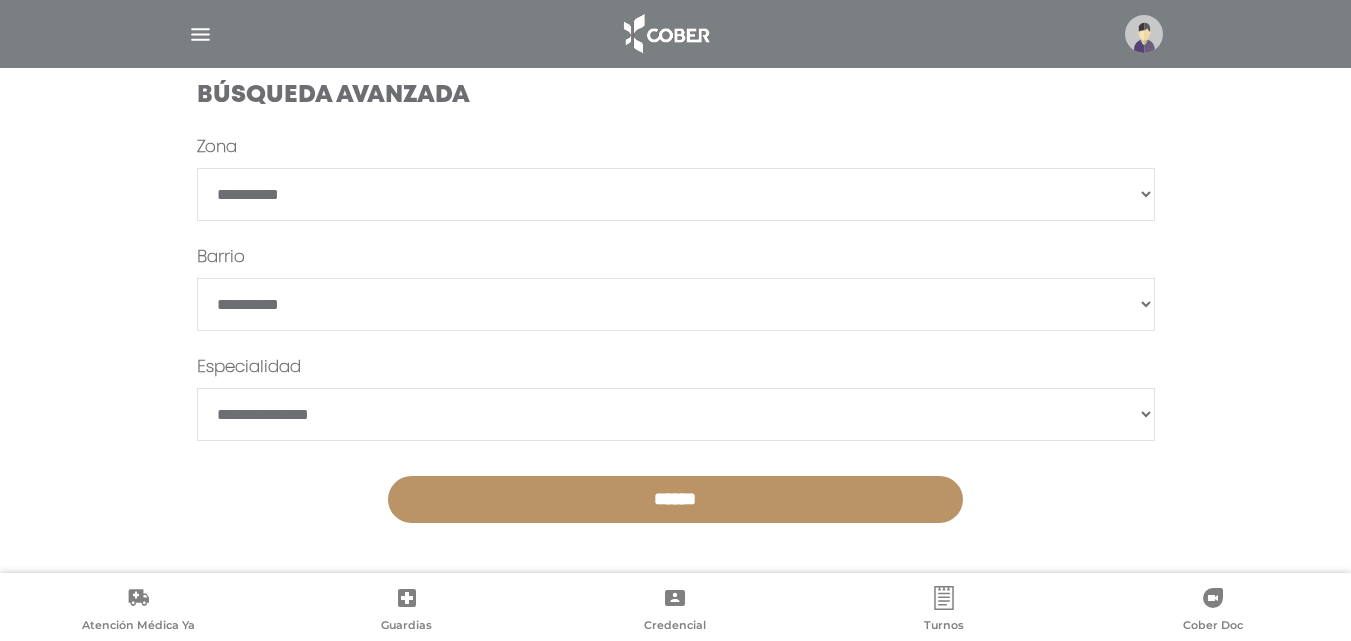 click on "**********" at bounding box center [676, 414] 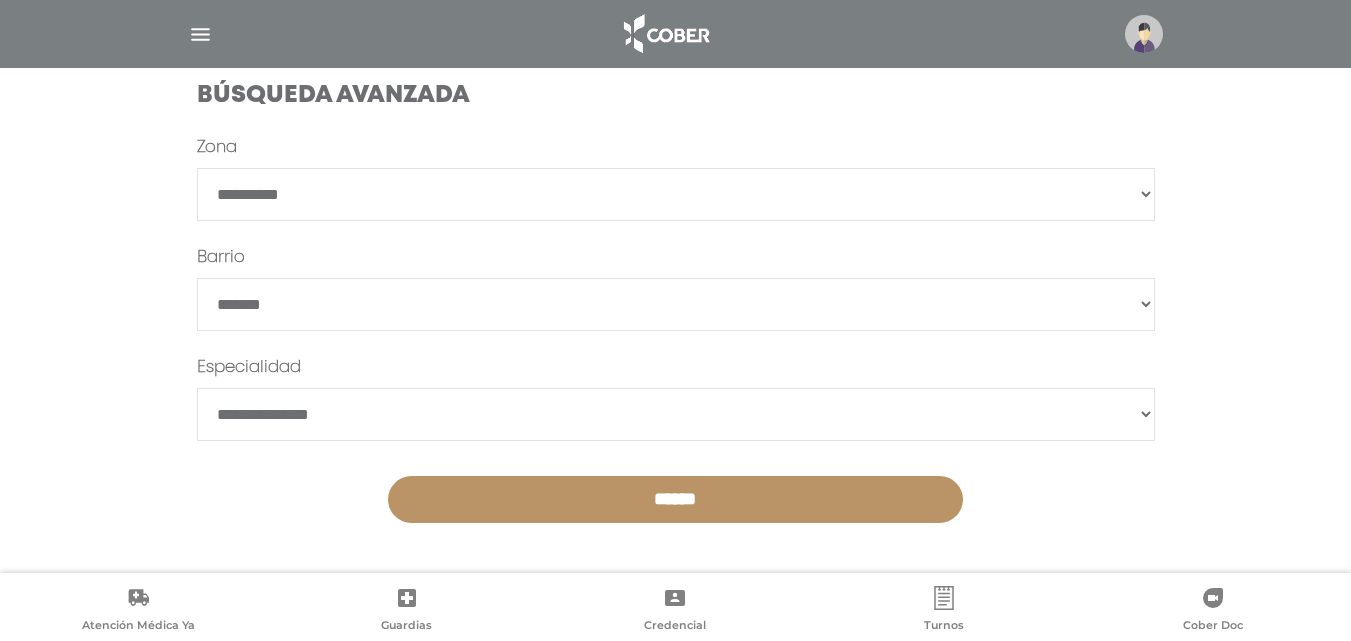 click on "**********" at bounding box center (676, 304) 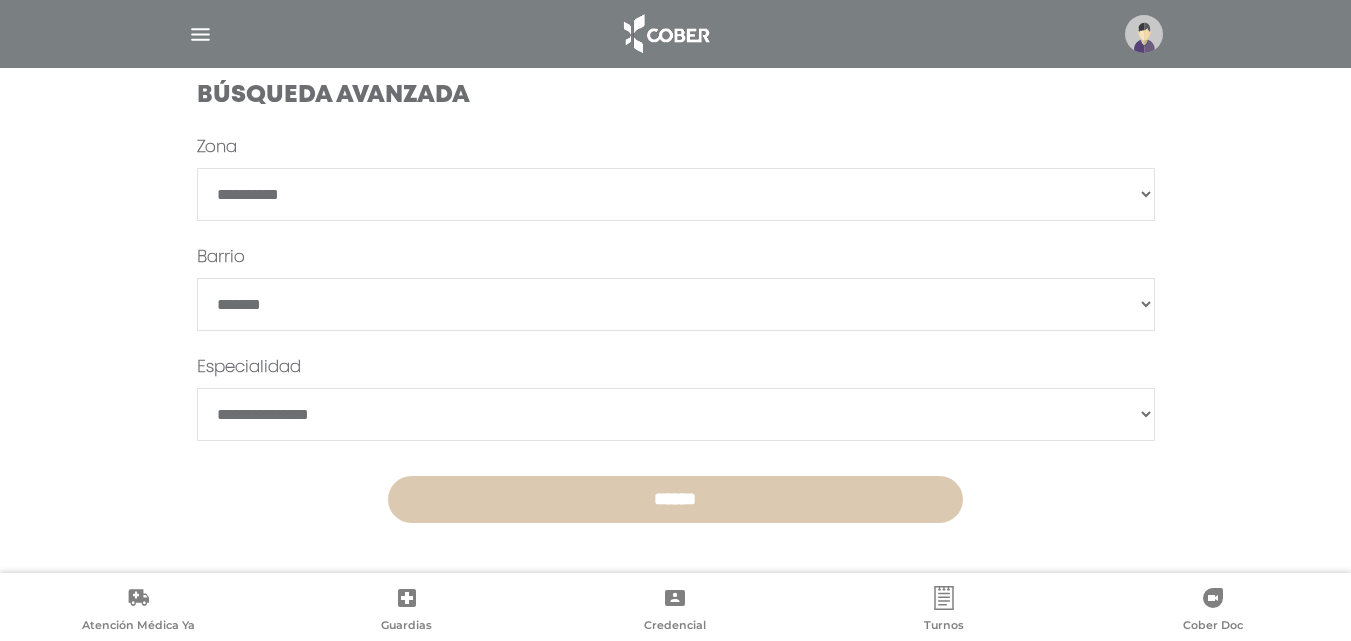 click on "******" at bounding box center [675, 499] 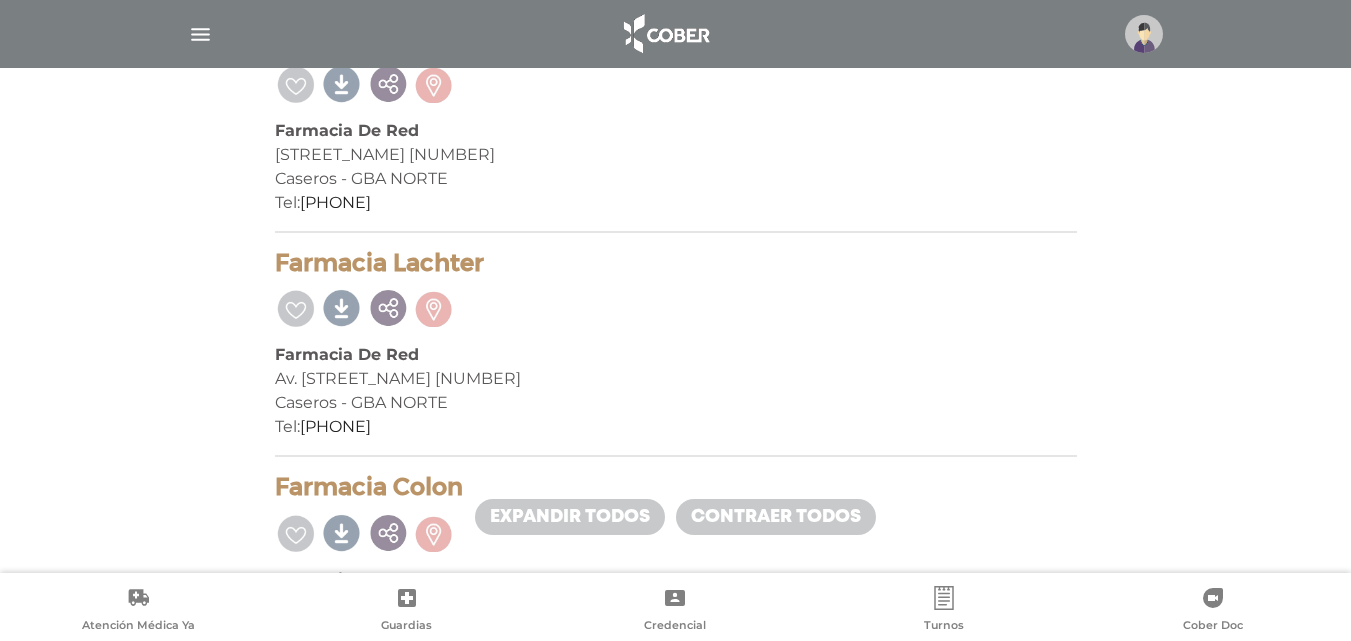 scroll, scrollTop: 300, scrollLeft: 0, axis: vertical 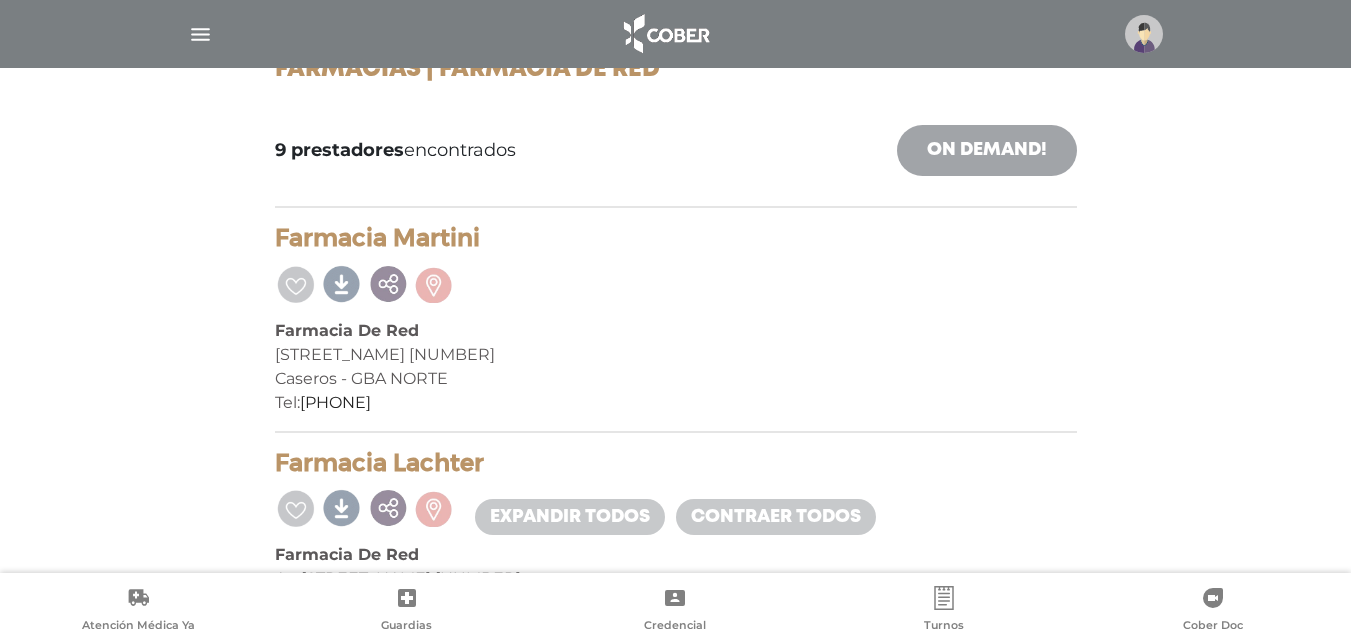 click on "On Demand!" at bounding box center (987, 150) 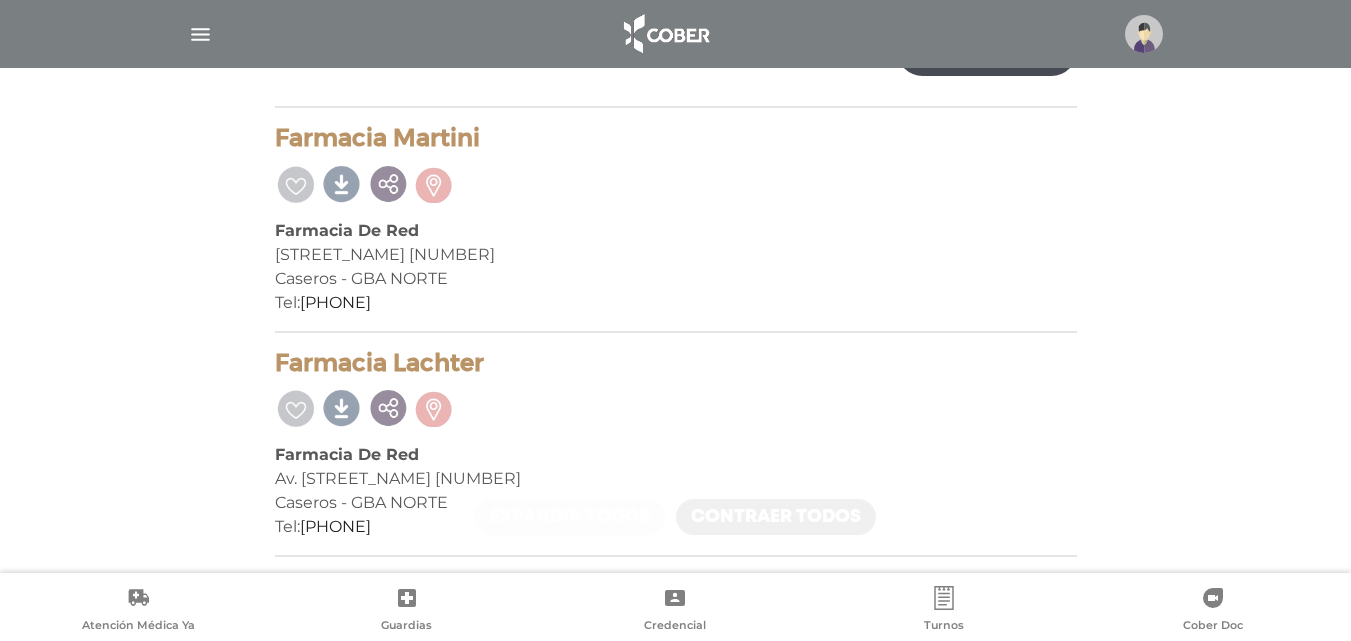 scroll, scrollTop: 0, scrollLeft: 0, axis: both 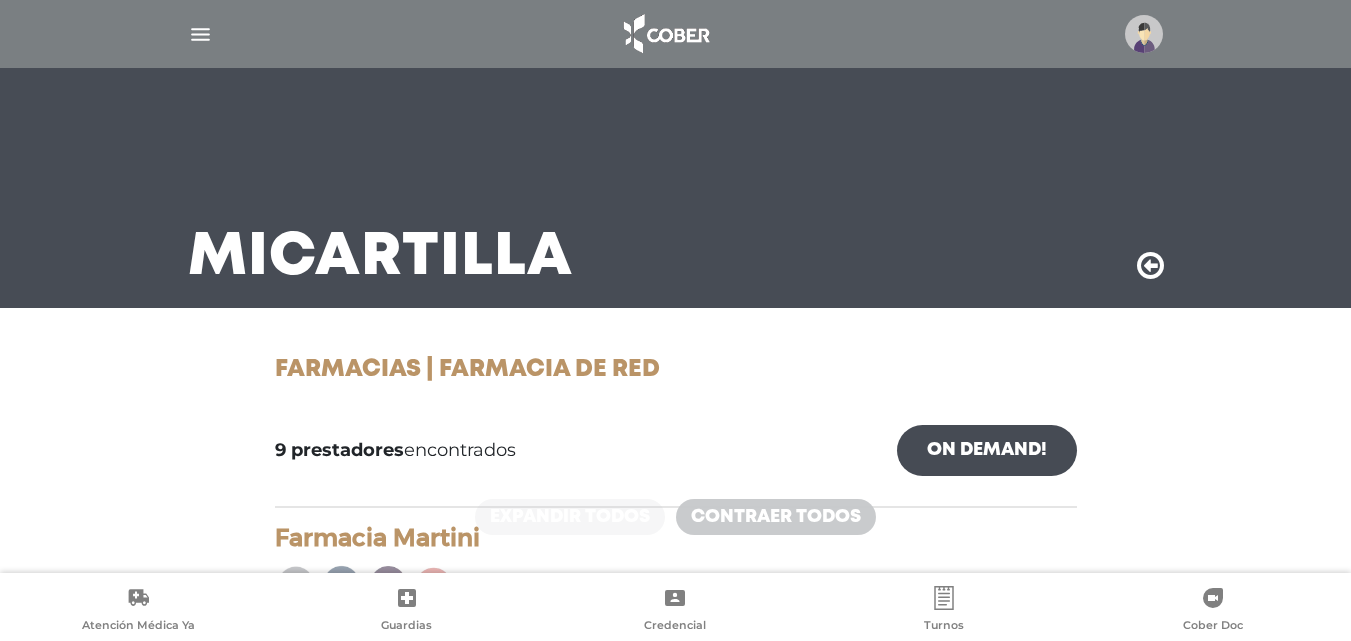 click at bounding box center [1150, 266] 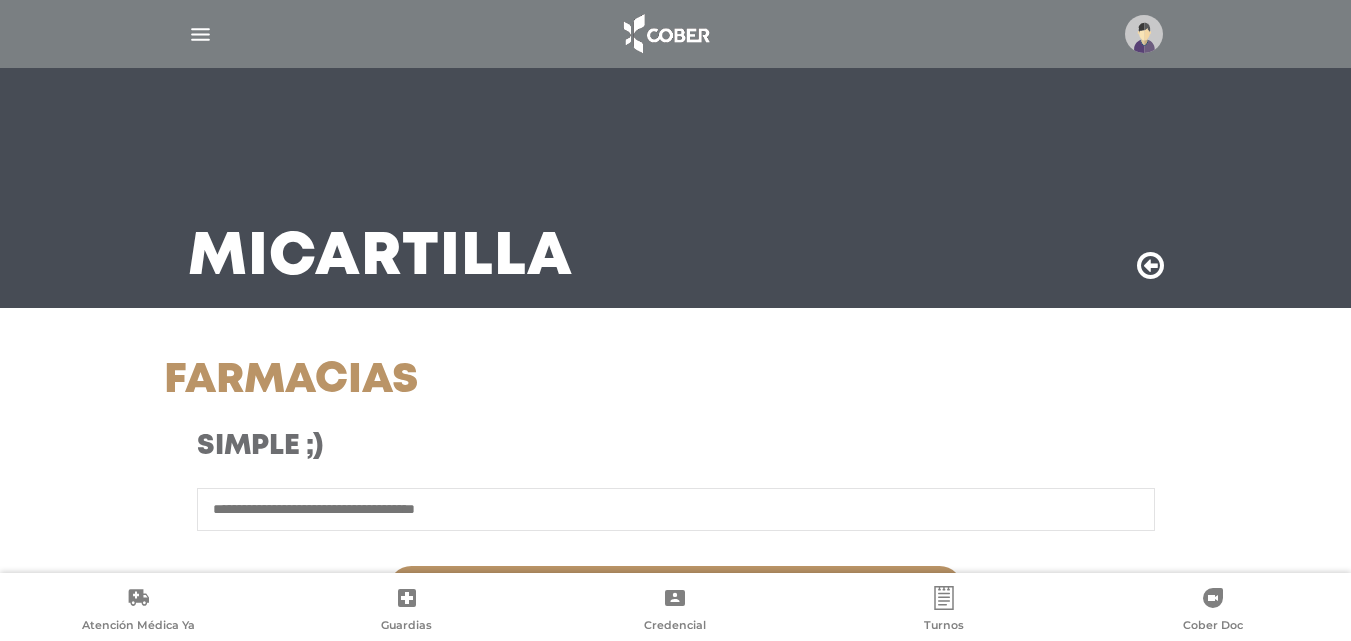 scroll, scrollTop: 500, scrollLeft: 0, axis: vertical 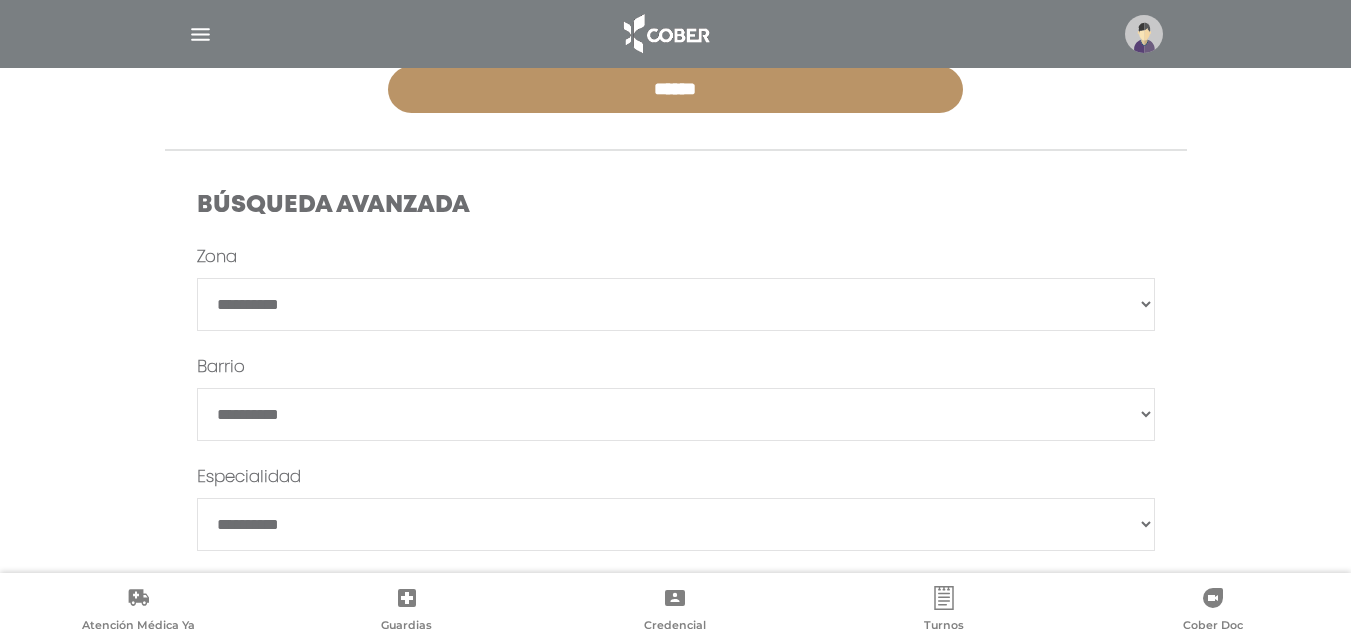 click on "**********" at bounding box center [676, 524] 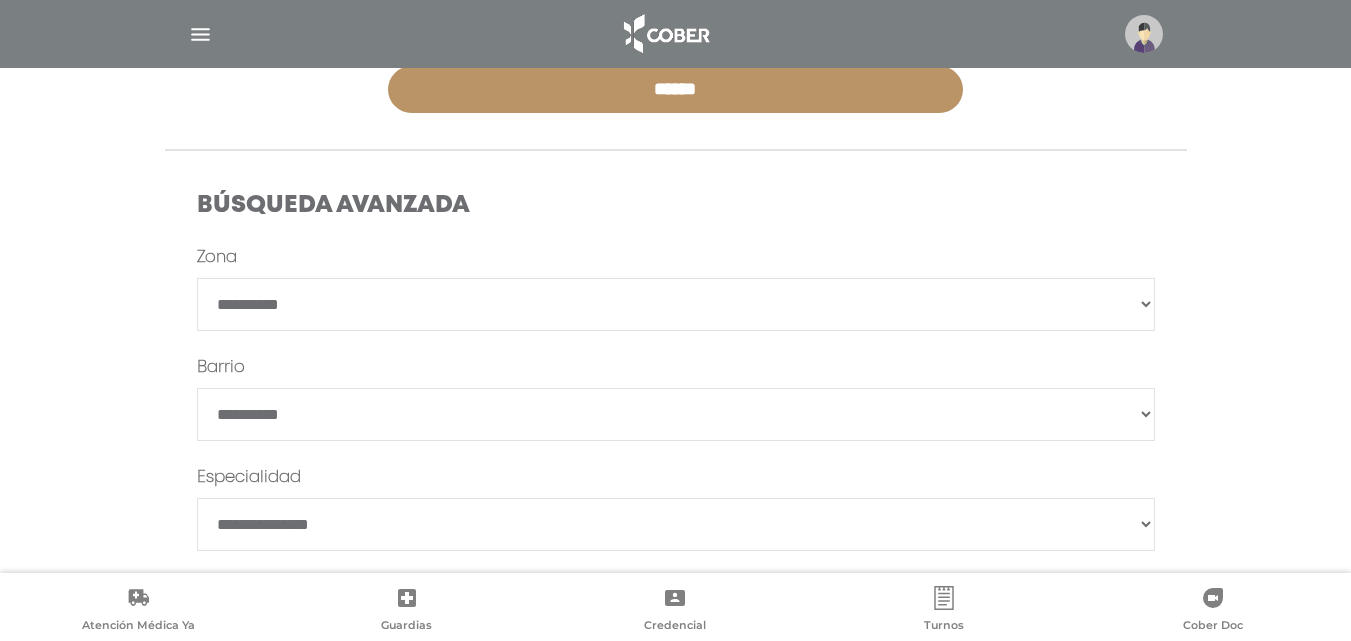 click on "**********" at bounding box center [676, 524] 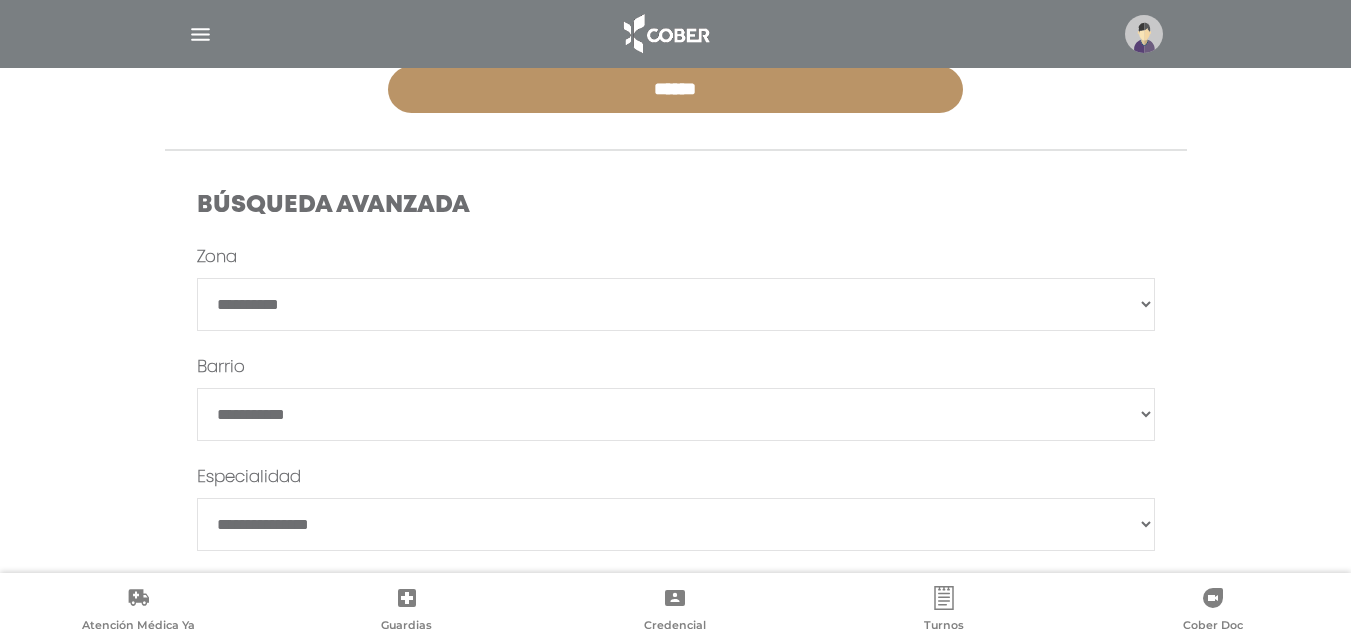 scroll, scrollTop: 610, scrollLeft: 0, axis: vertical 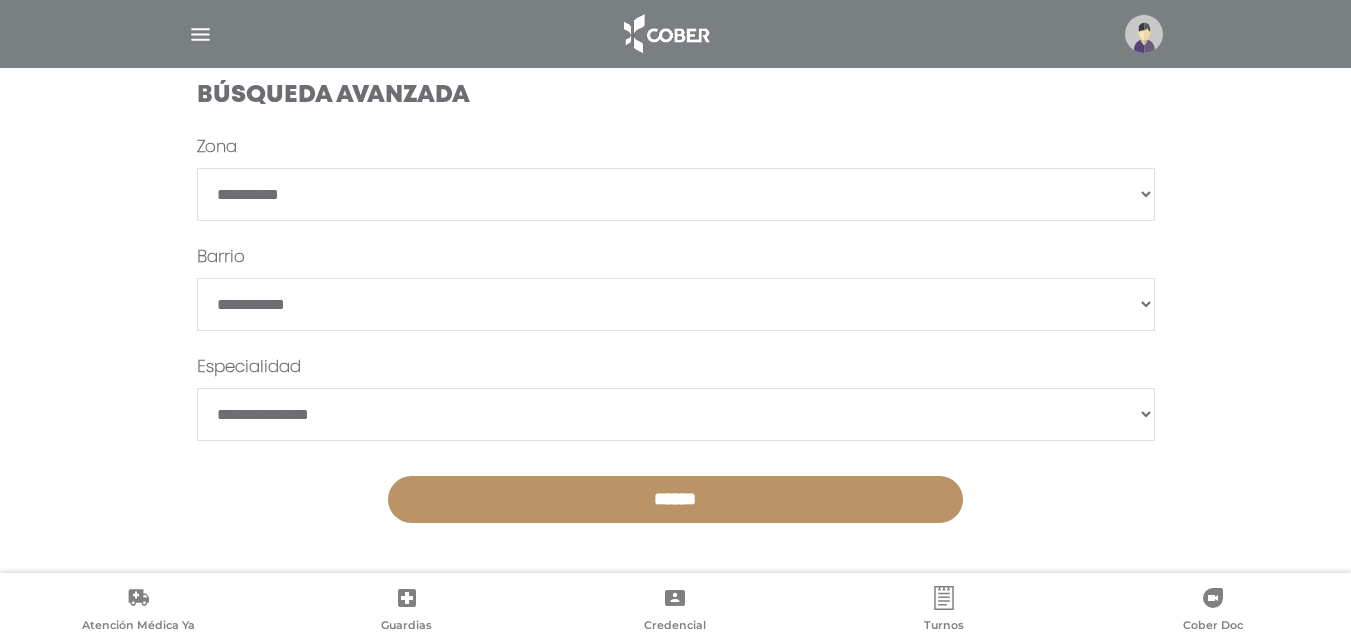 click on "**********" at bounding box center (676, 346) 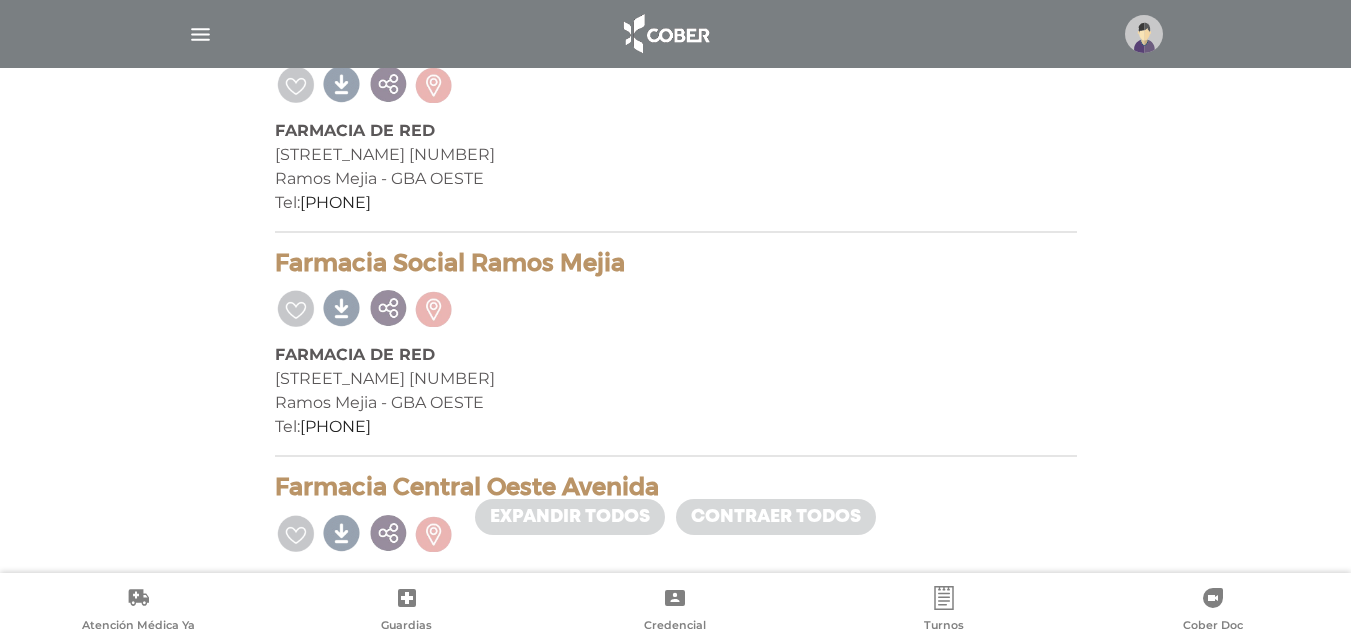 scroll, scrollTop: 0, scrollLeft: 0, axis: both 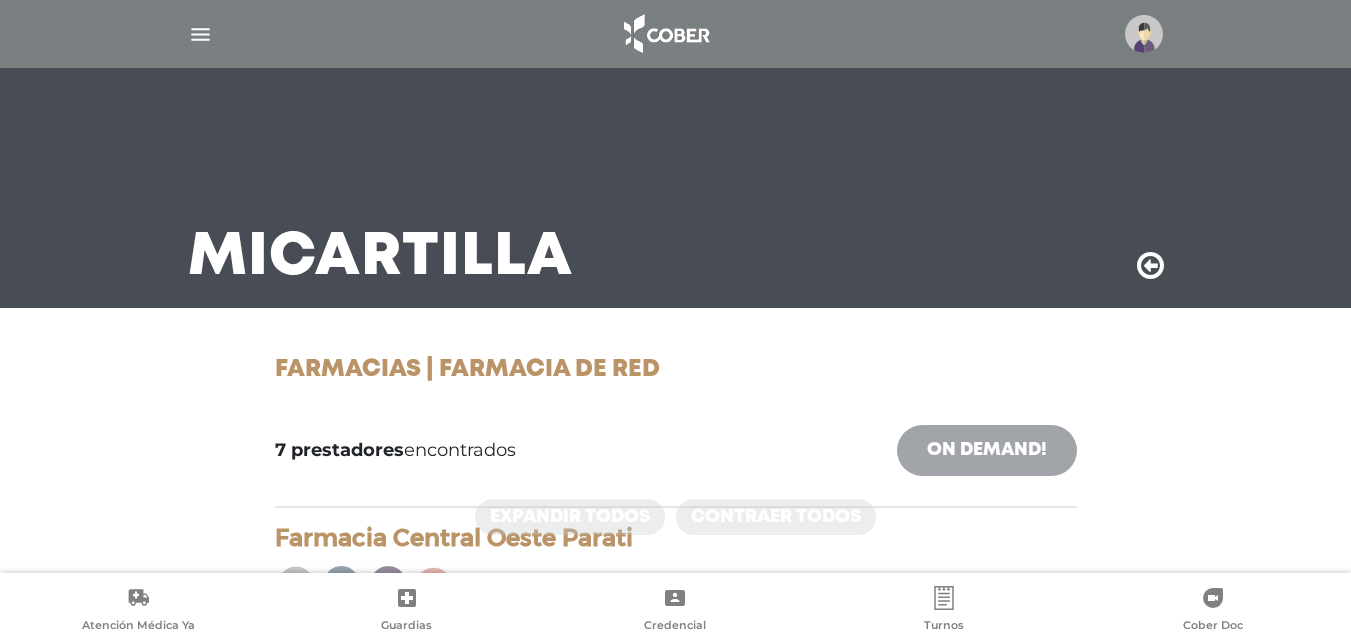 click on "On Demand!" at bounding box center (987, 450) 